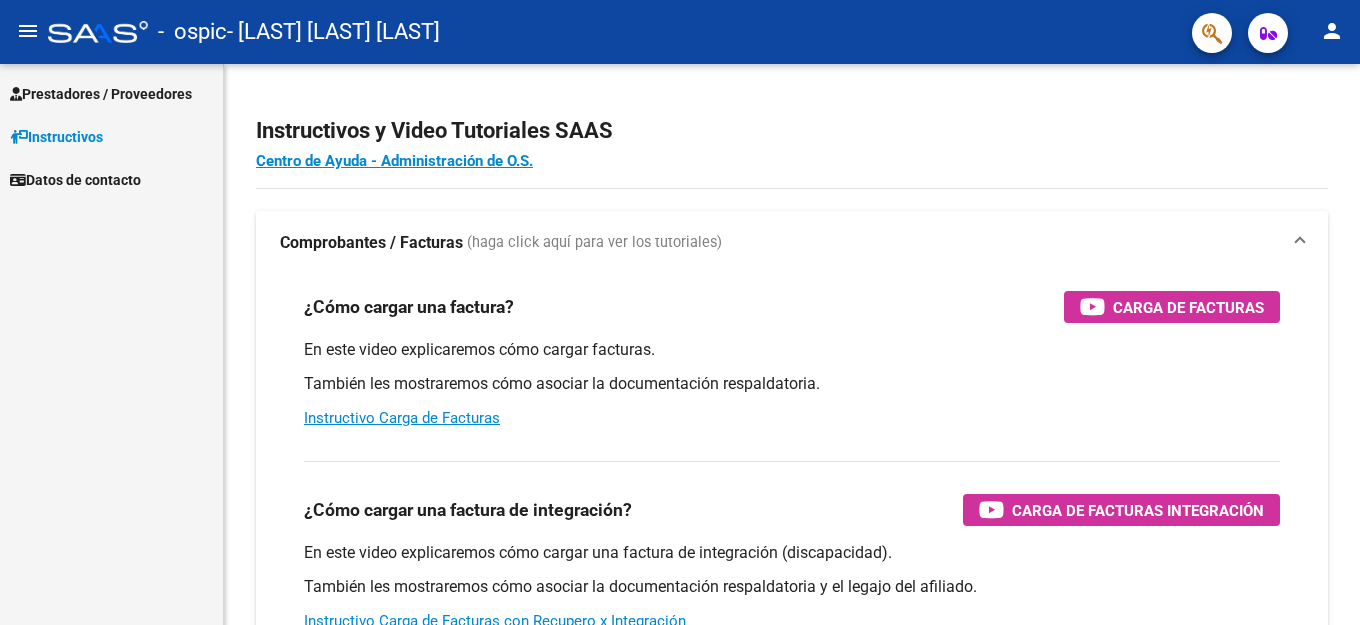 scroll, scrollTop: 0, scrollLeft: 0, axis: both 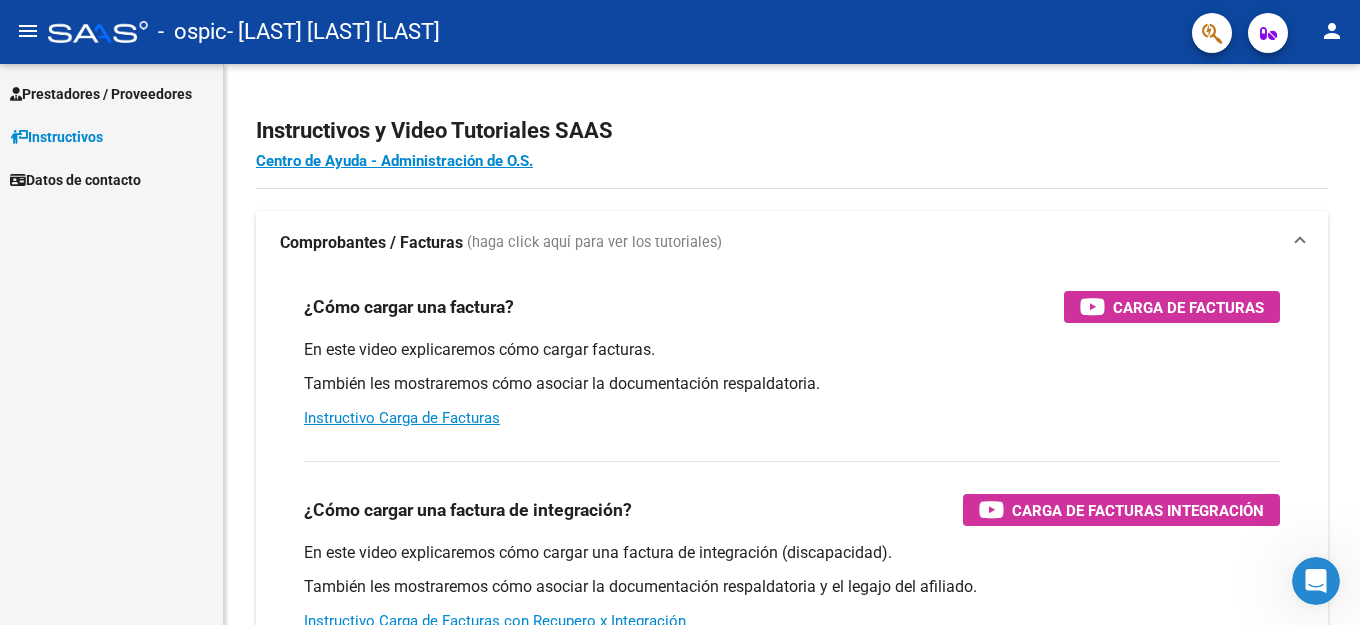 click on "Prestadores / Proveedores" at bounding box center (101, 94) 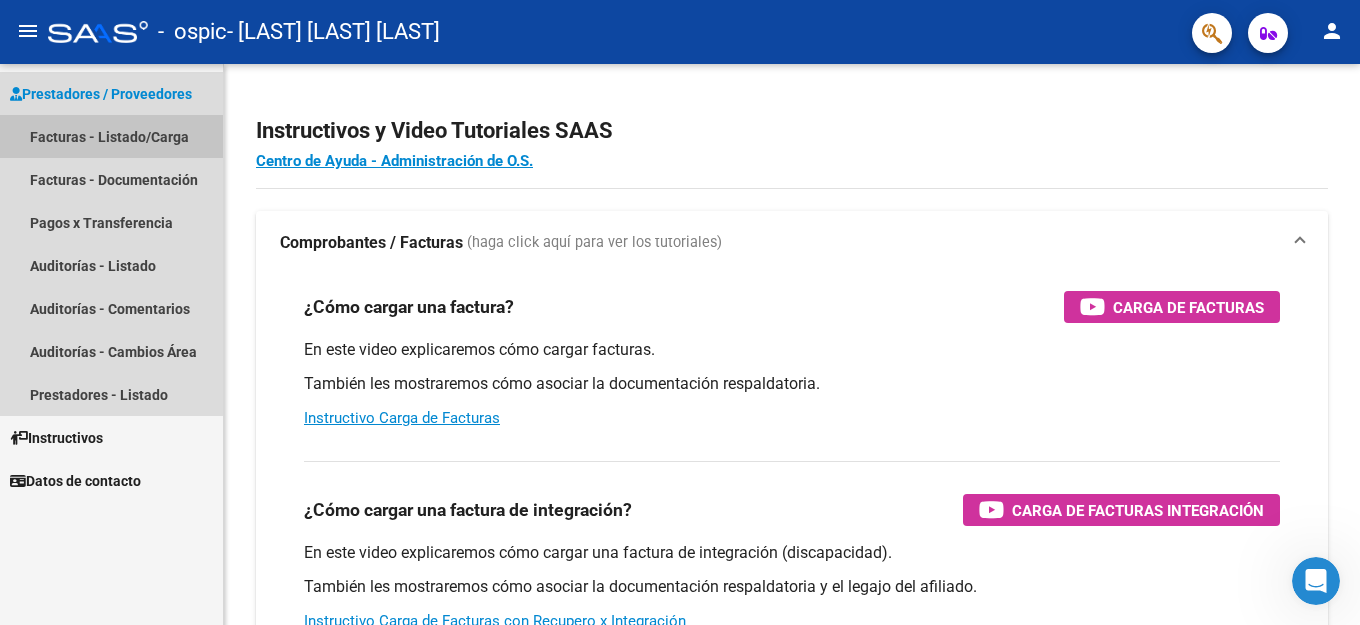 click on "Facturas - Listado/Carga" at bounding box center (111, 136) 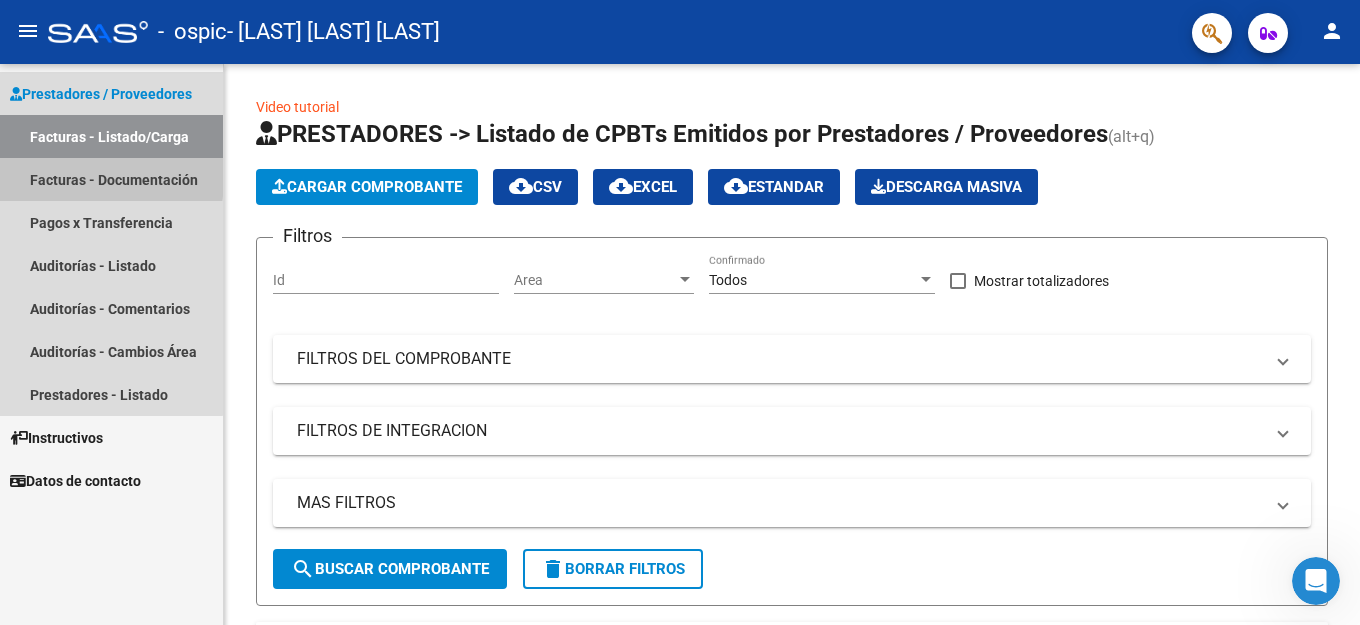 click on "Facturas - Documentación" at bounding box center (111, 179) 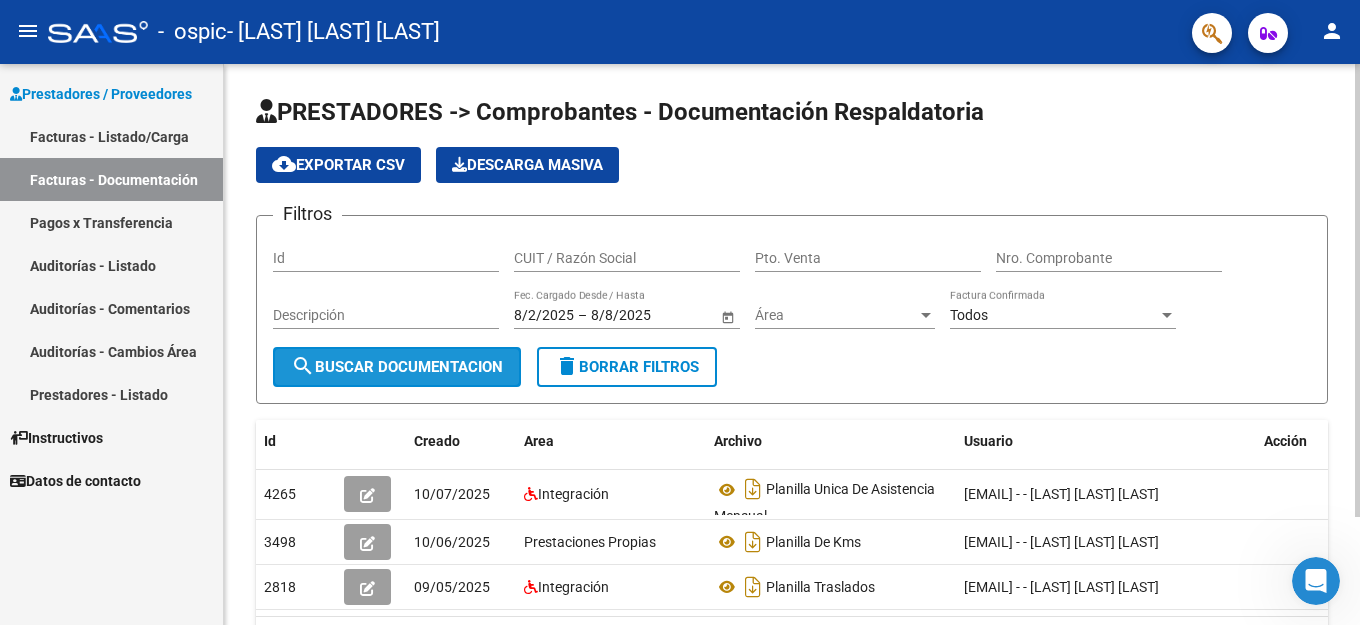 click on "search  Buscar Documentacion" 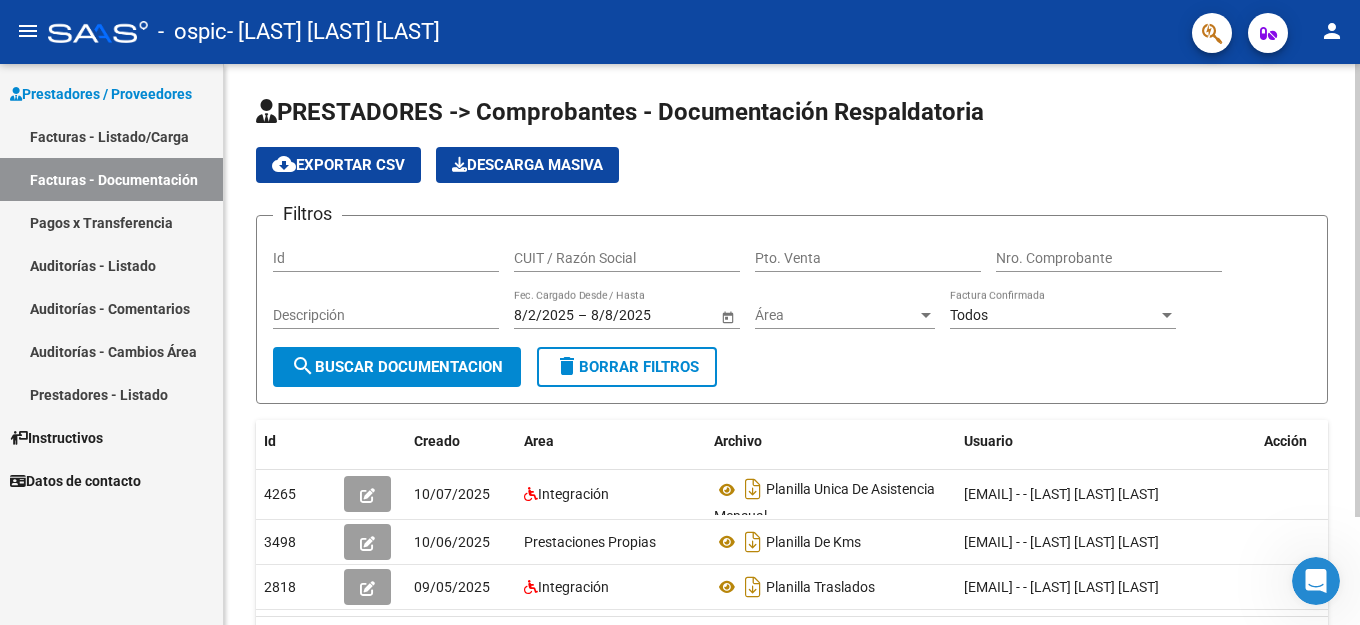 click on "search  Buscar Documentacion" 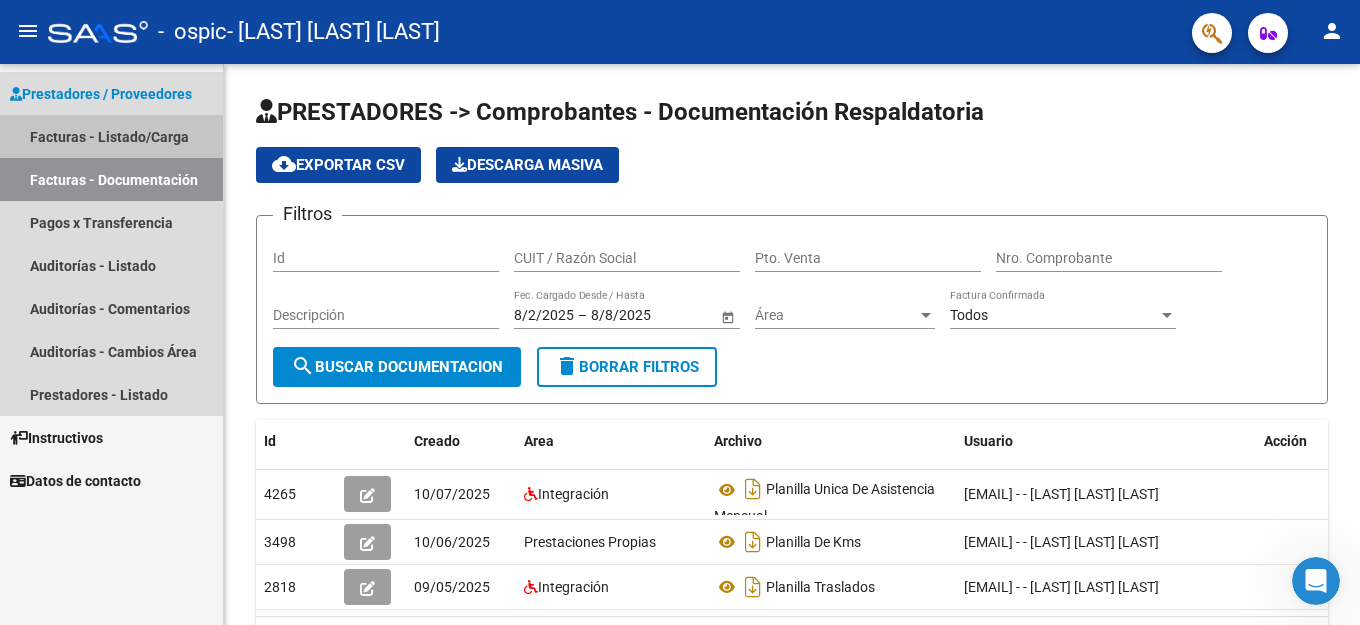 click on "Facturas - Listado/Carga" at bounding box center (111, 136) 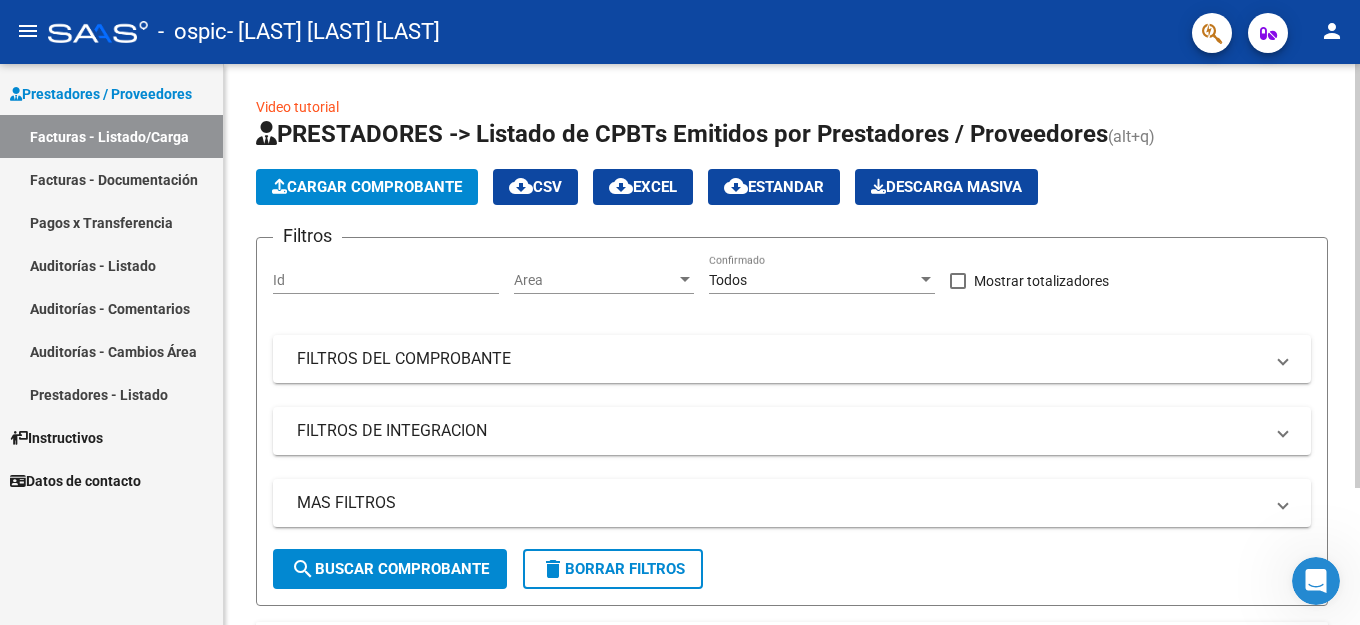 click on "search  Buscar Comprobante" 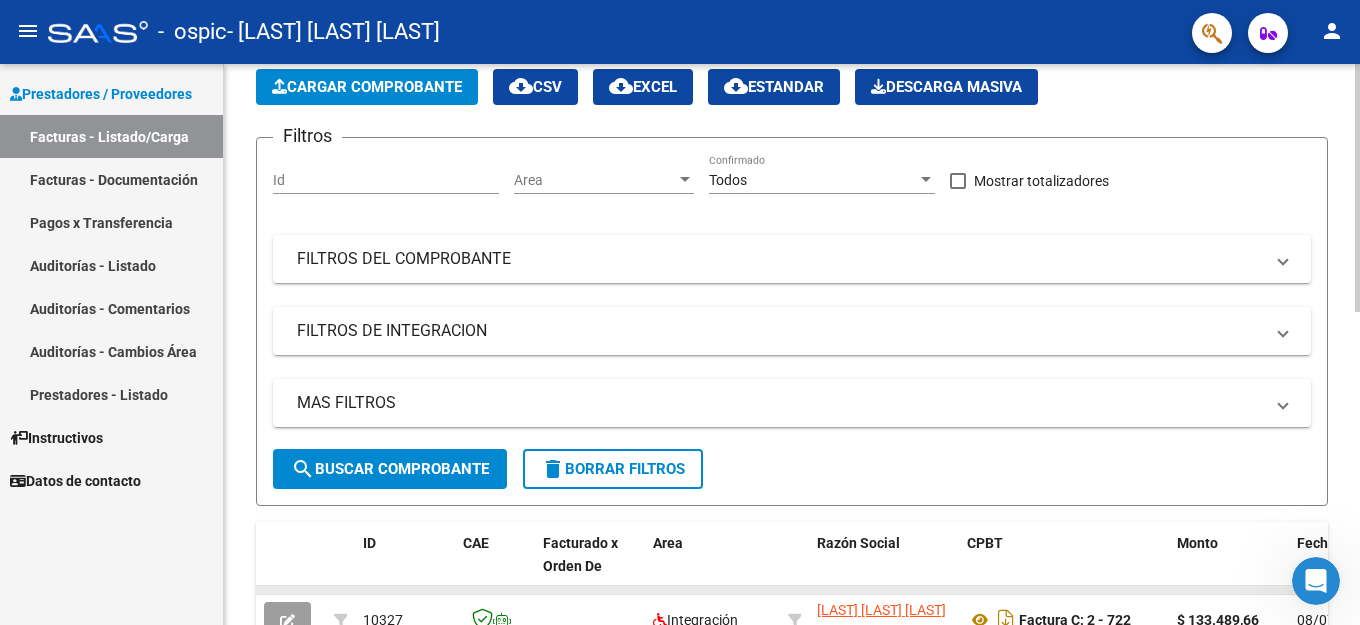 scroll, scrollTop: 0, scrollLeft: 0, axis: both 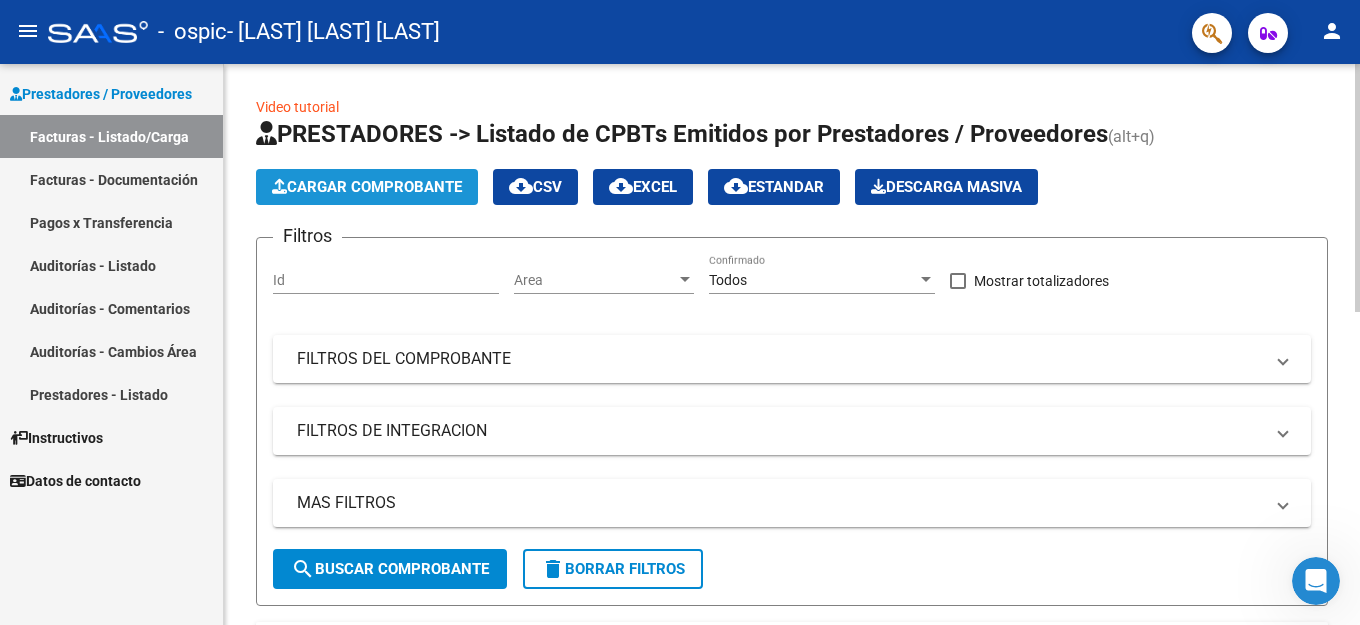 click on "Cargar Comprobante" 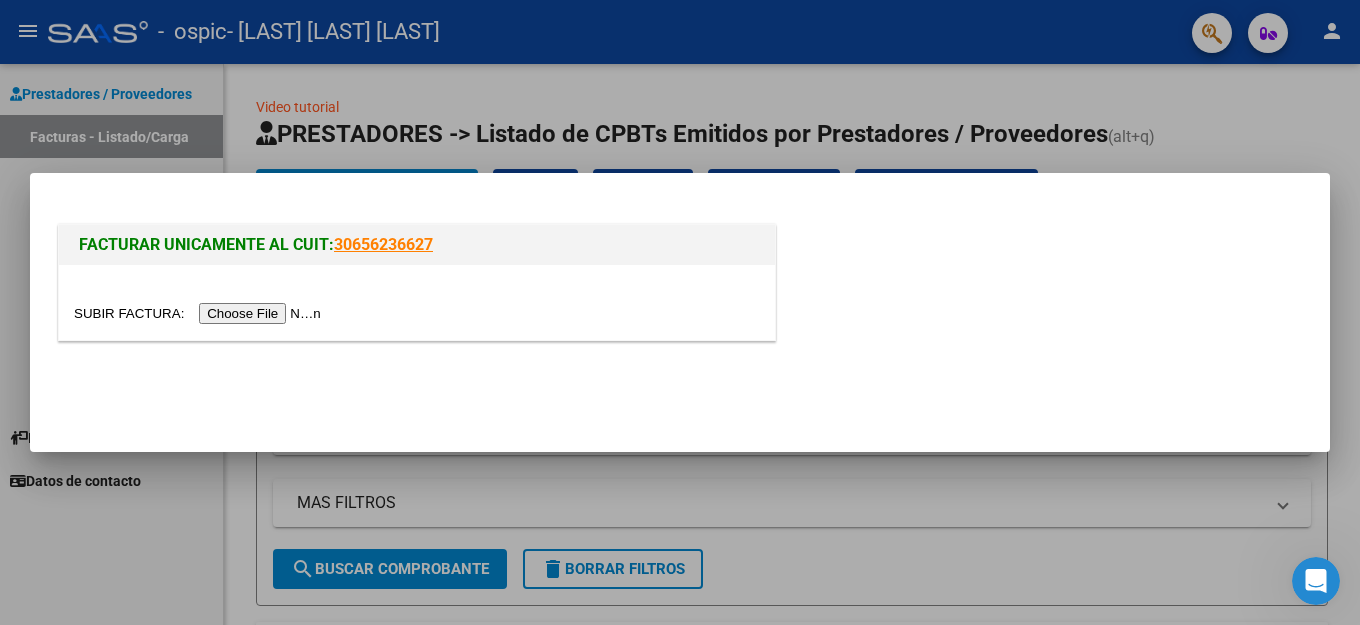 click at bounding box center (200, 313) 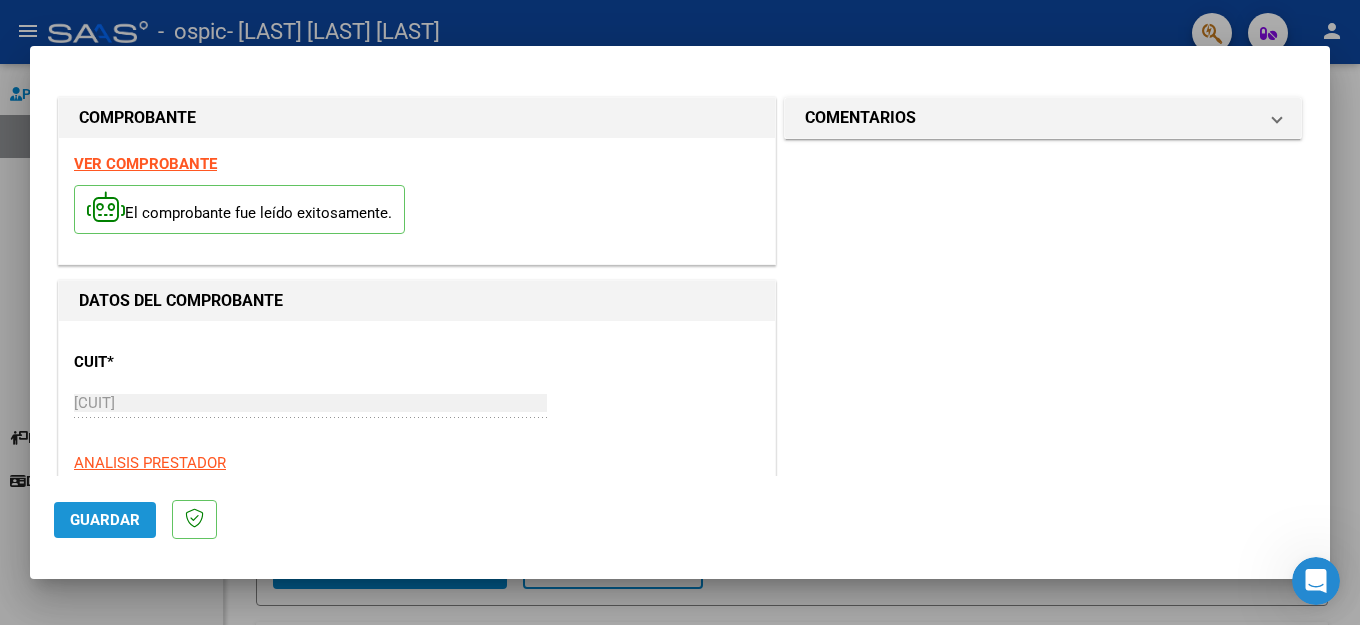 click on "Guardar" 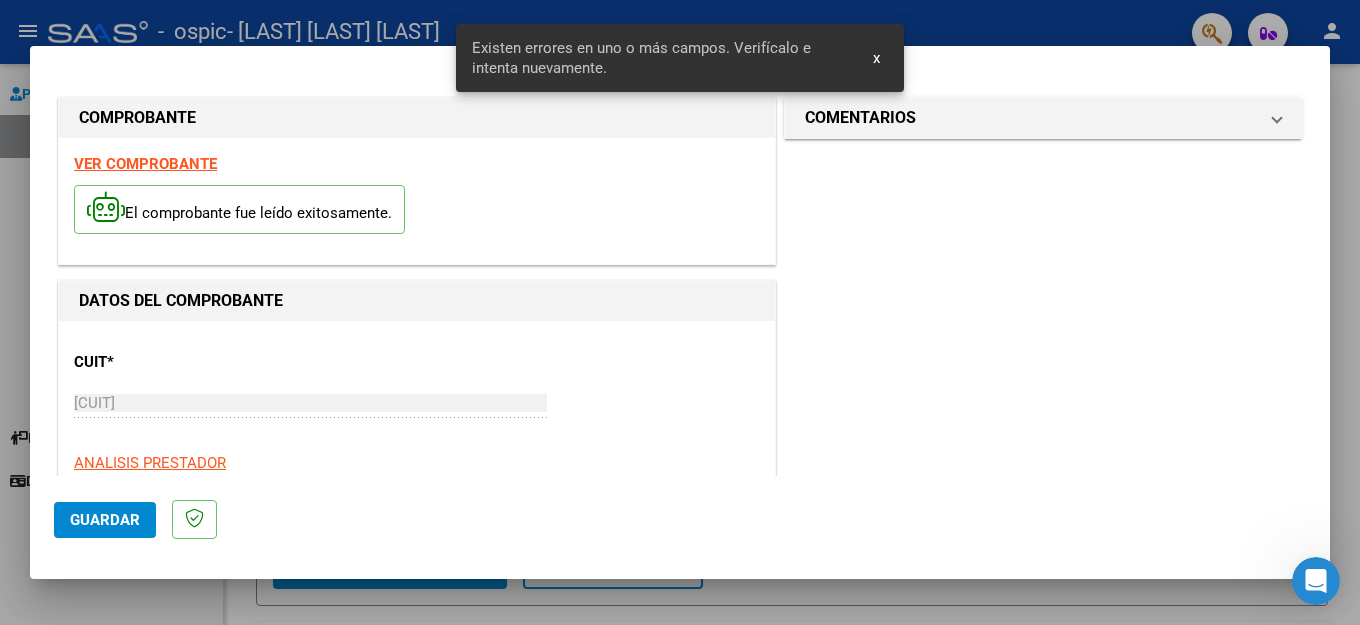 scroll, scrollTop: 456, scrollLeft: 0, axis: vertical 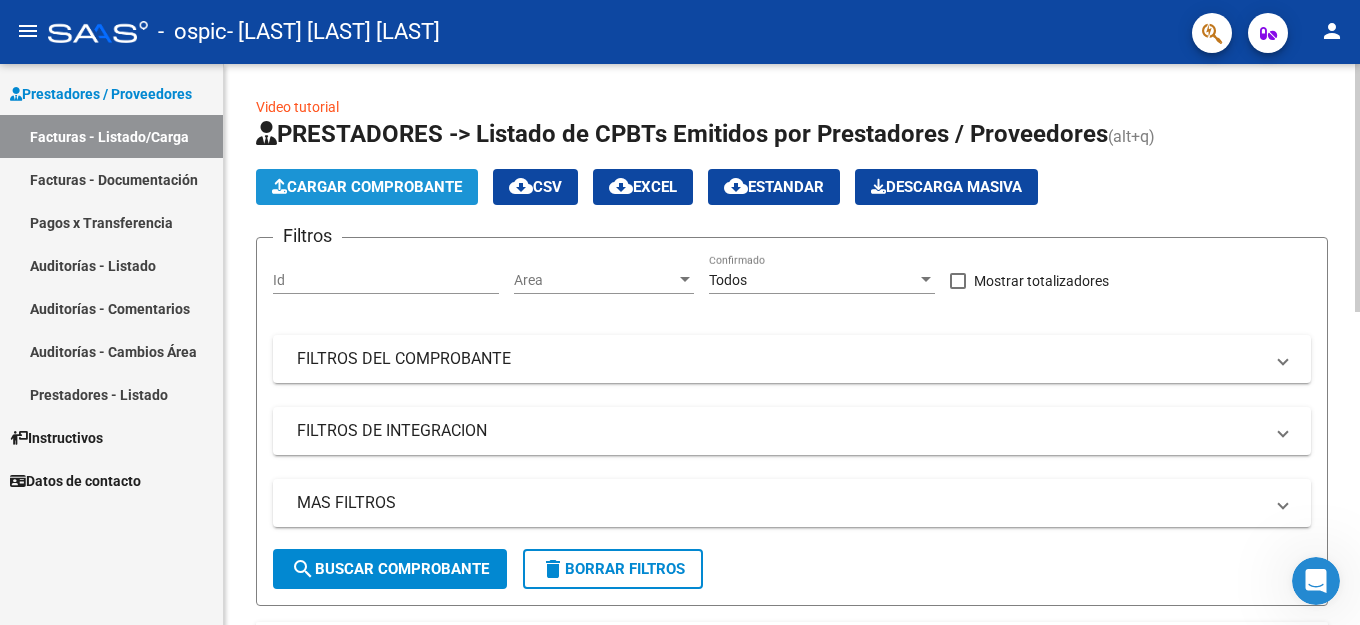 click on "Cargar Comprobante" 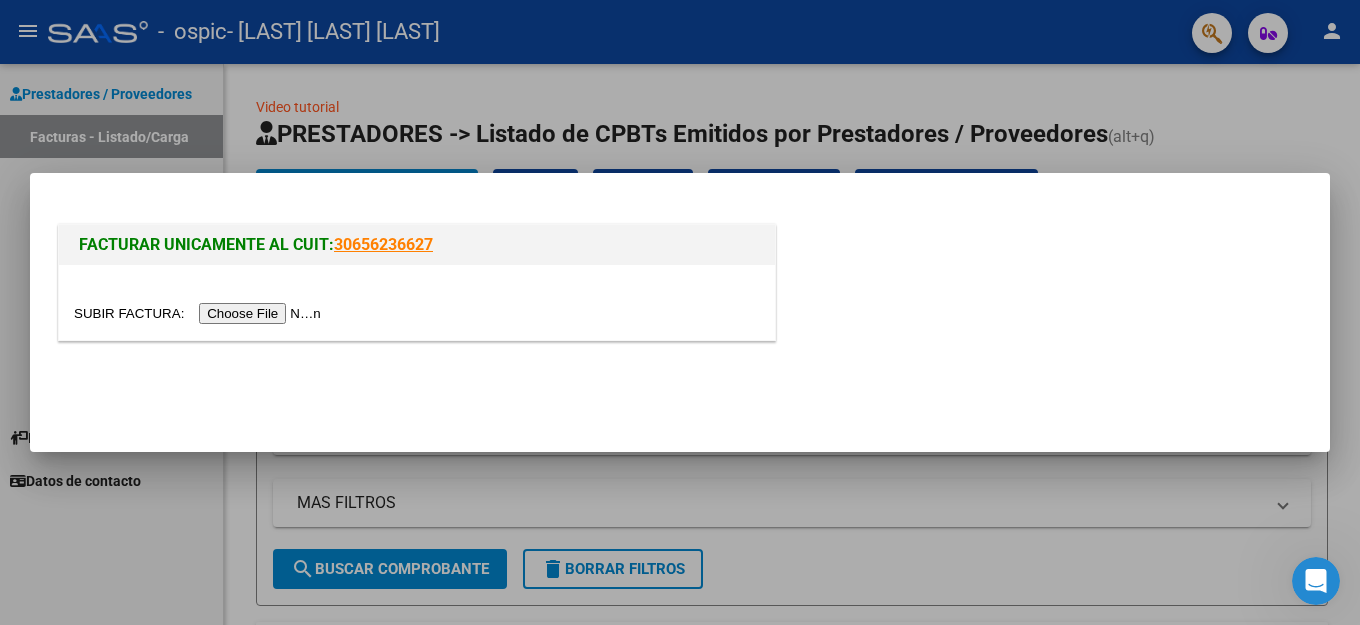 click at bounding box center (200, 313) 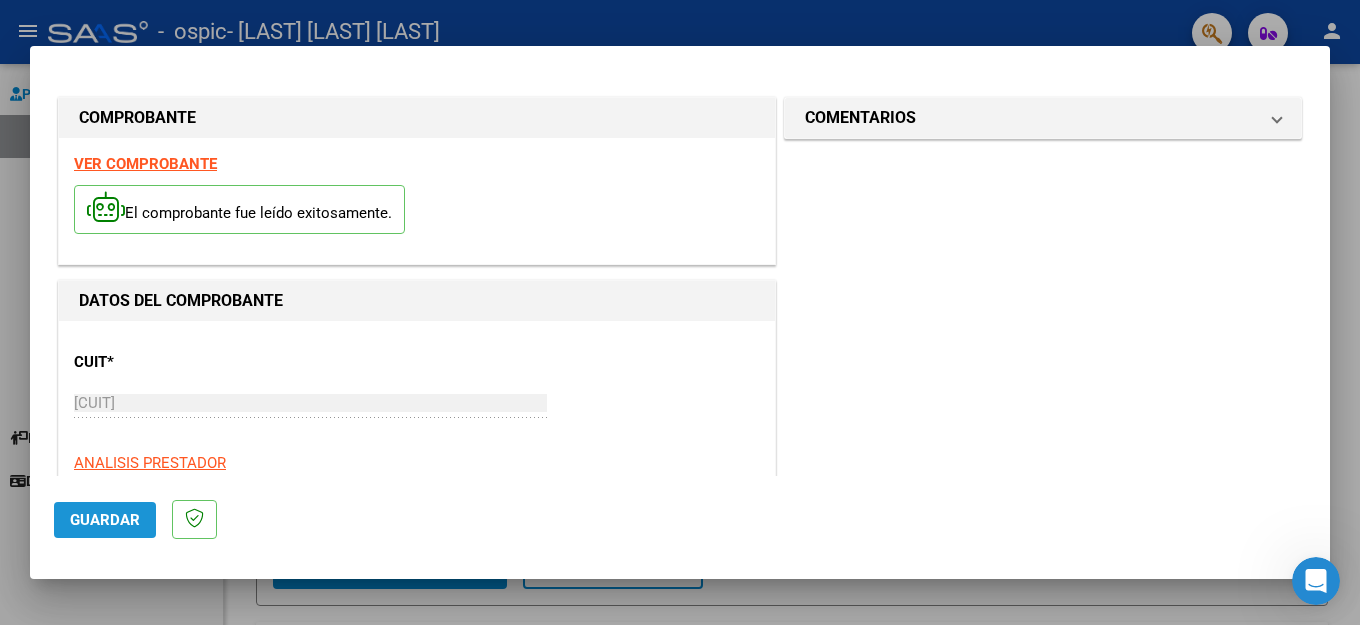 click on "Guardar" 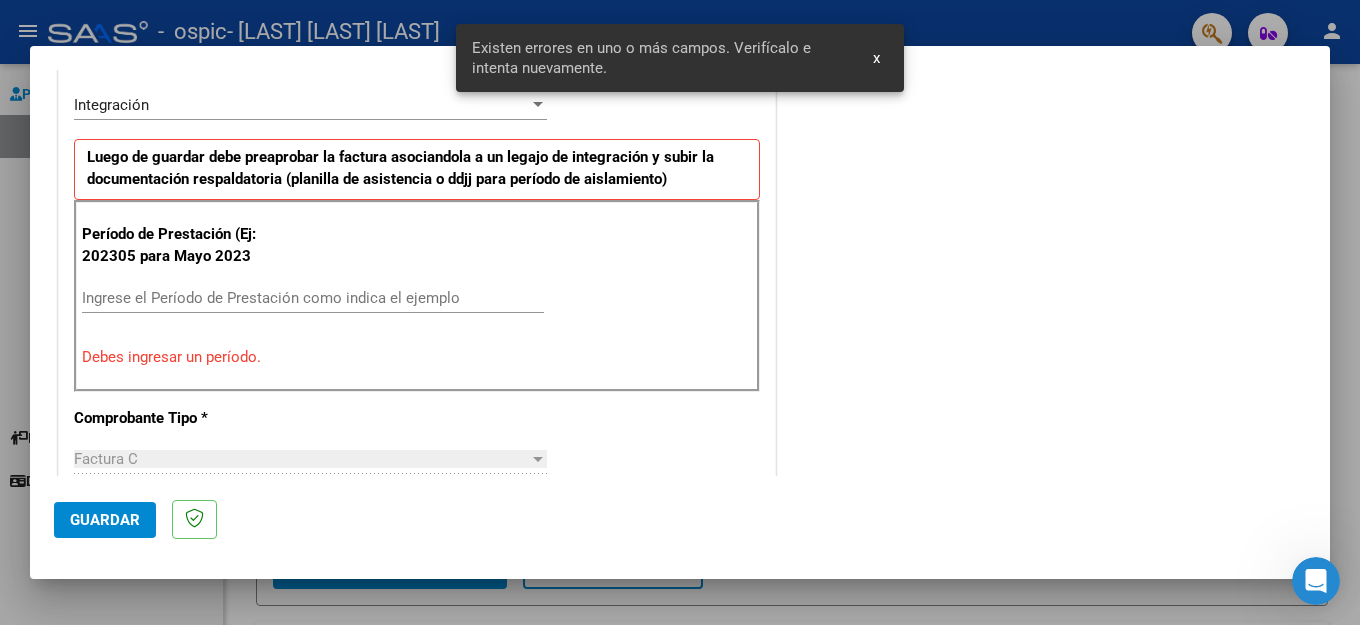 scroll, scrollTop: 456, scrollLeft: 0, axis: vertical 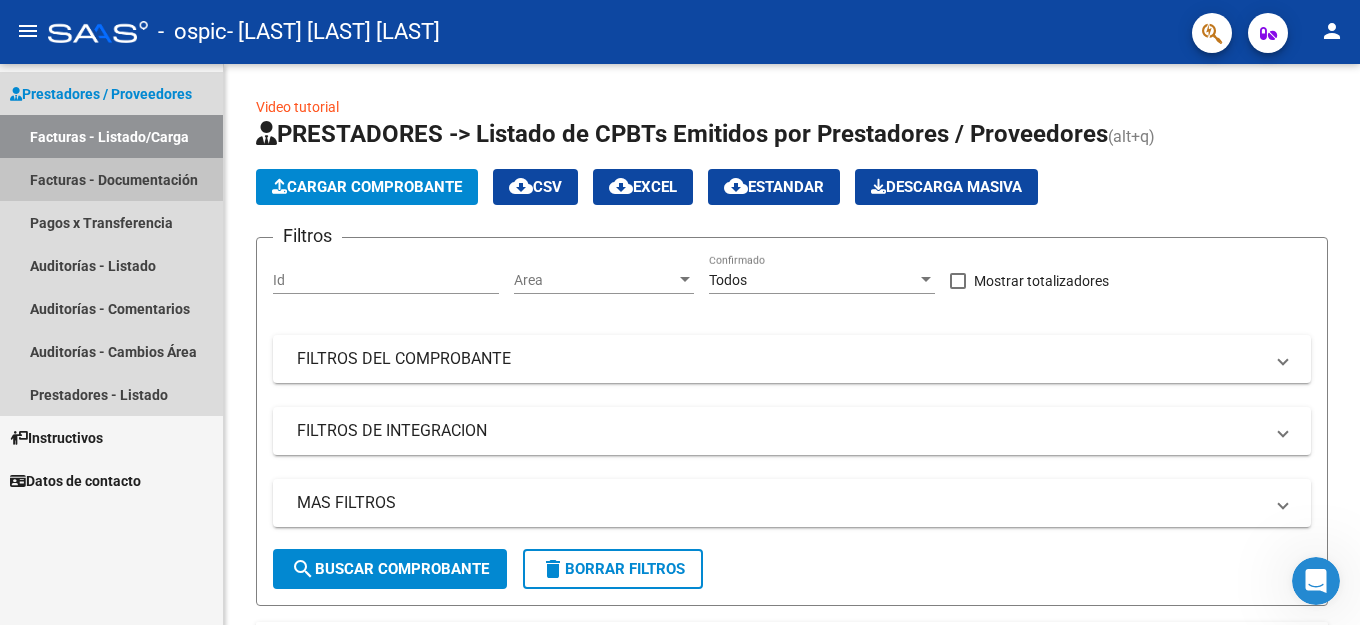 click on "Facturas - Documentación" at bounding box center [111, 179] 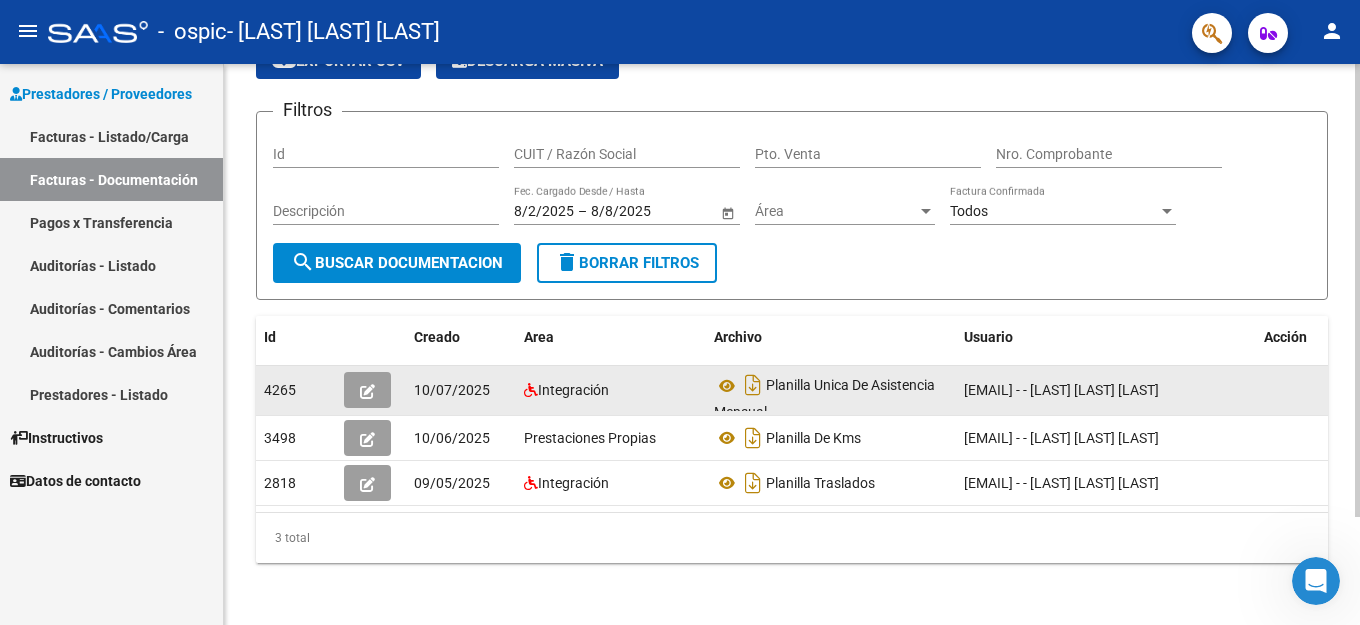 scroll, scrollTop: 133, scrollLeft: 0, axis: vertical 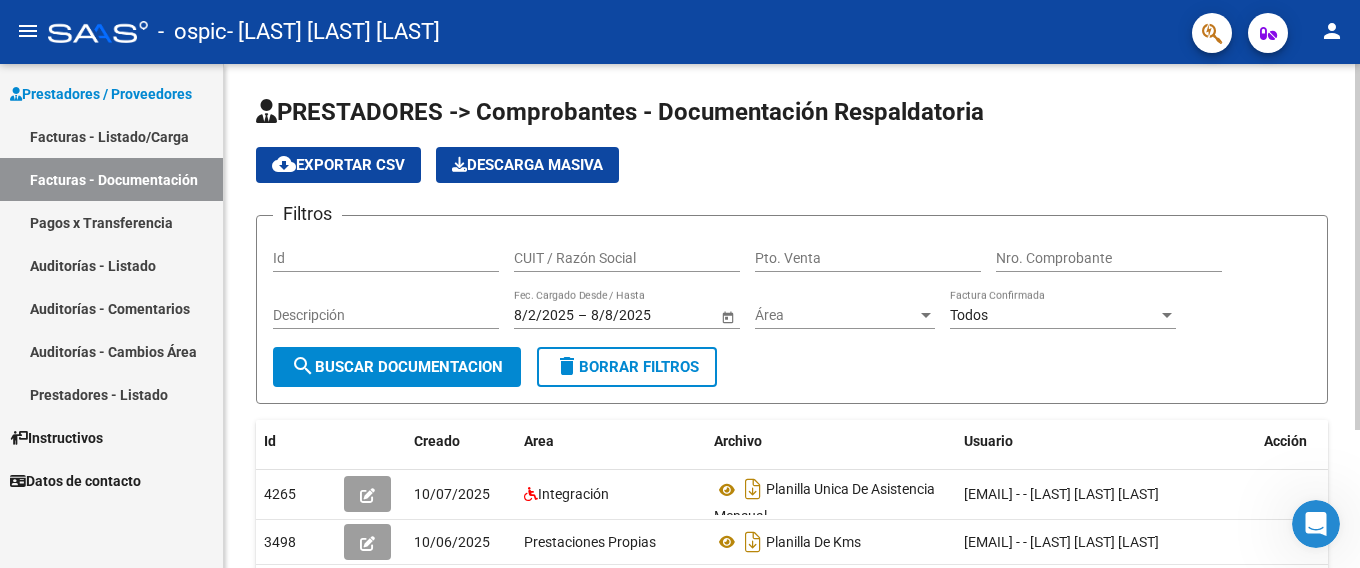 click on "Id" at bounding box center (386, 258) 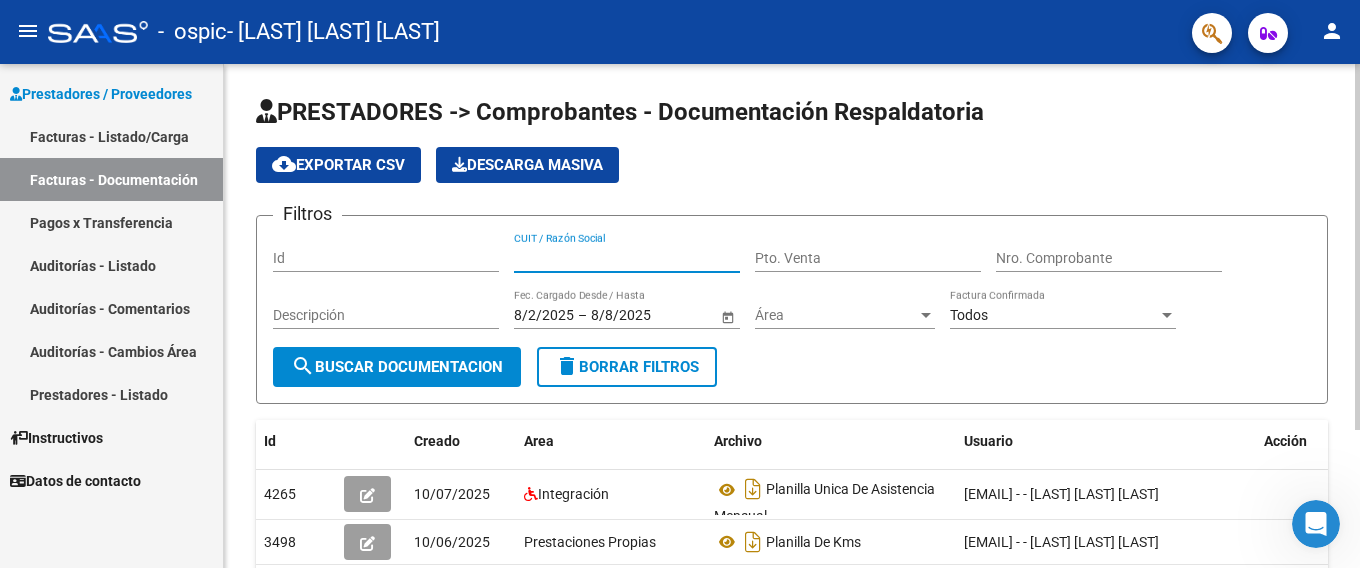 click on "CUIT / Razón Social" at bounding box center [627, 258] 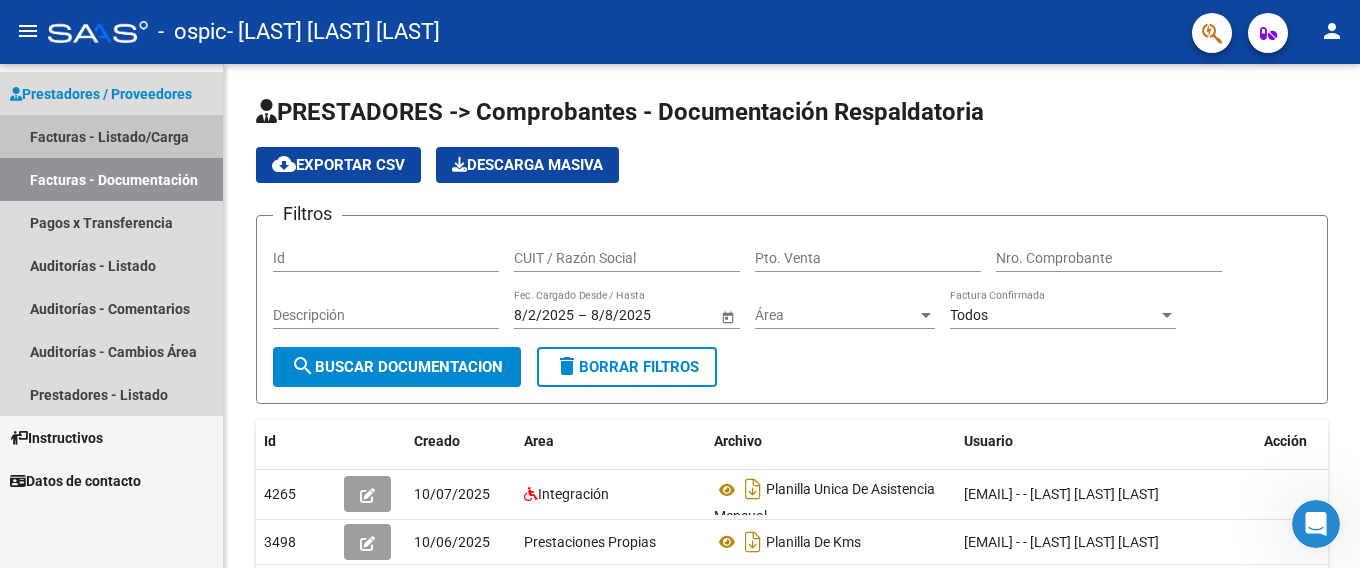 click on "Facturas - Listado/Carga" at bounding box center (111, 136) 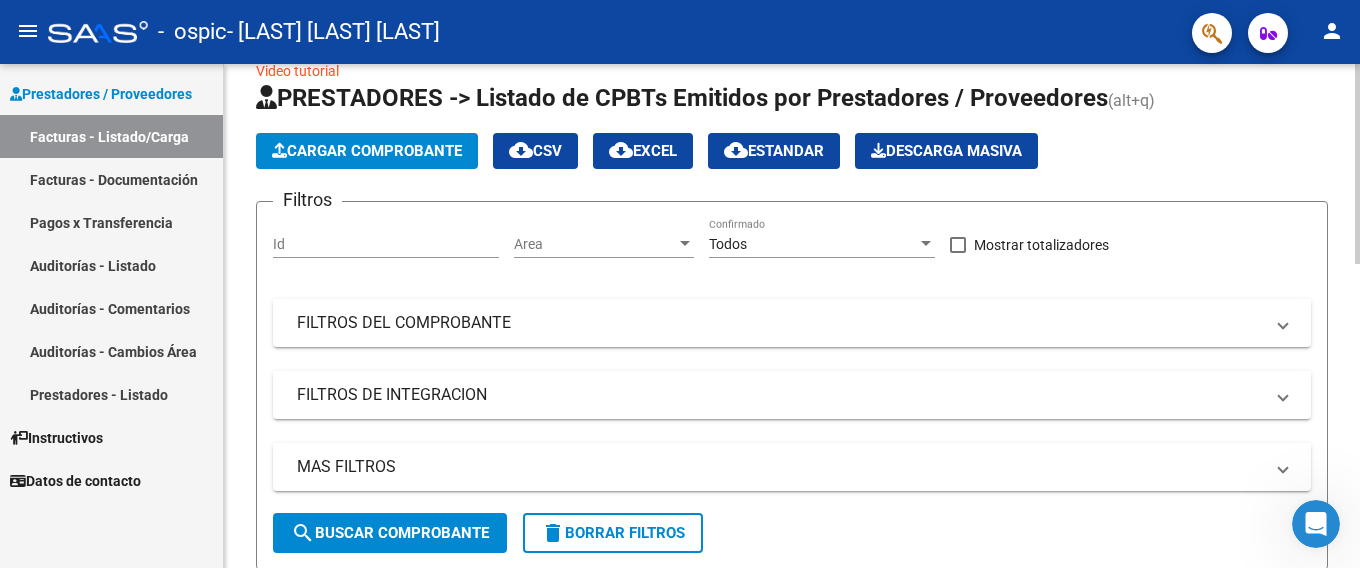 scroll, scrollTop: 0, scrollLeft: 0, axis: both 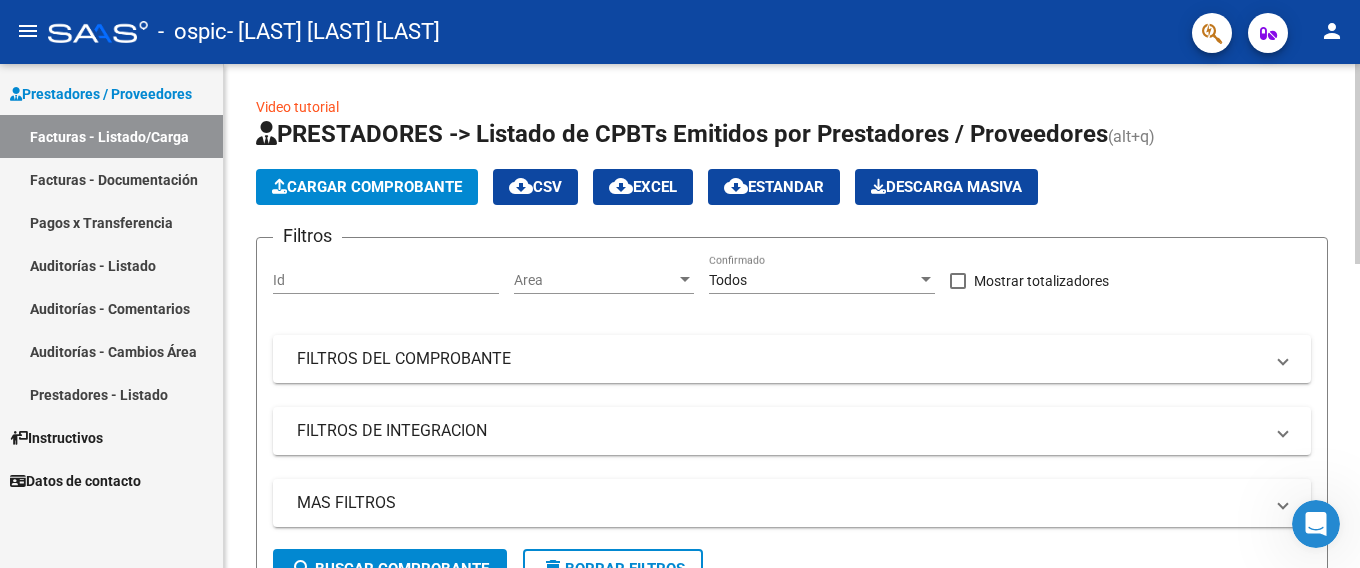 click on "Cargar Comprobante" 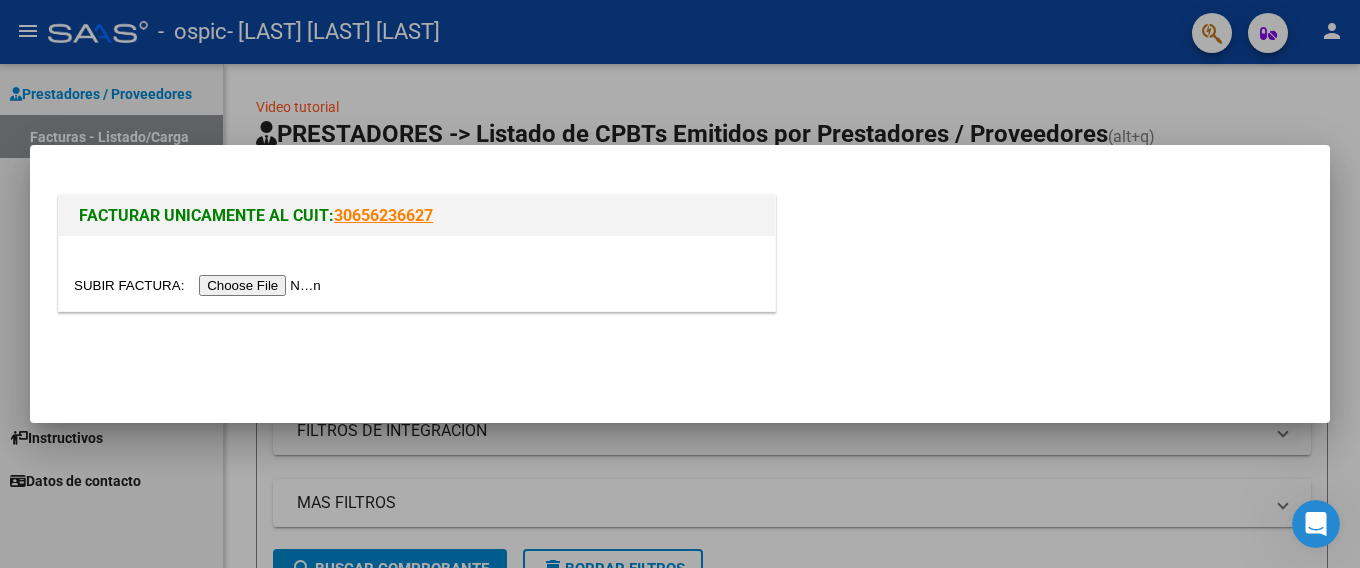 click at bounding box center (200, 285) 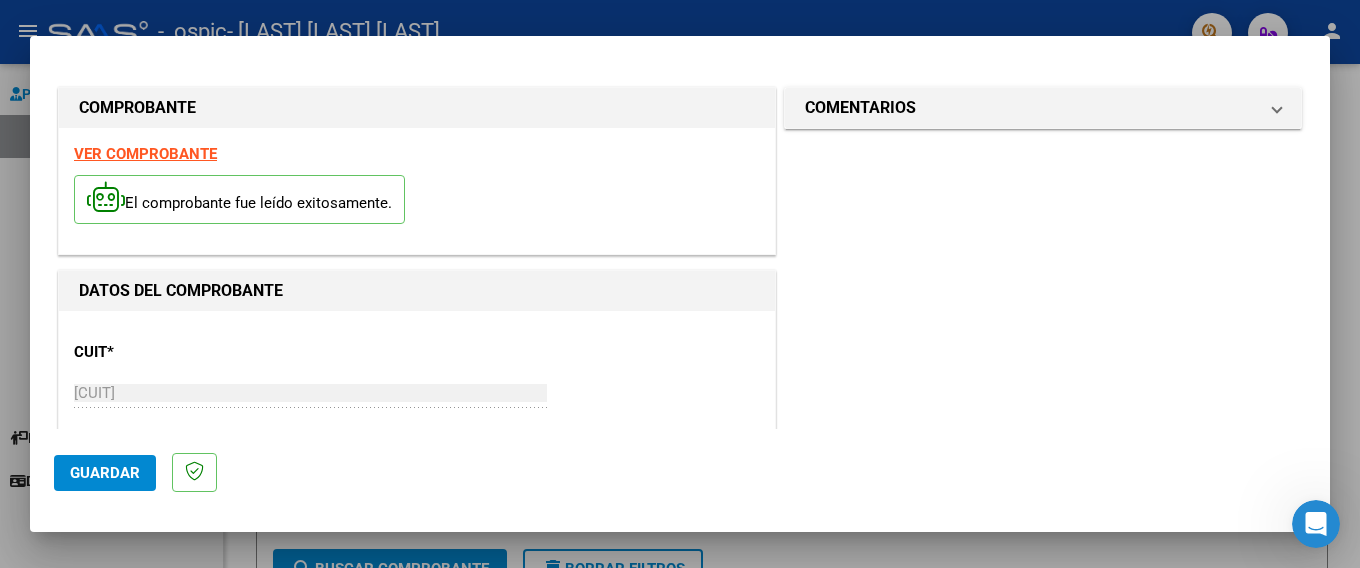 click on "[CUIT] Ingresar CUIT" at bounding box center (310, 393) 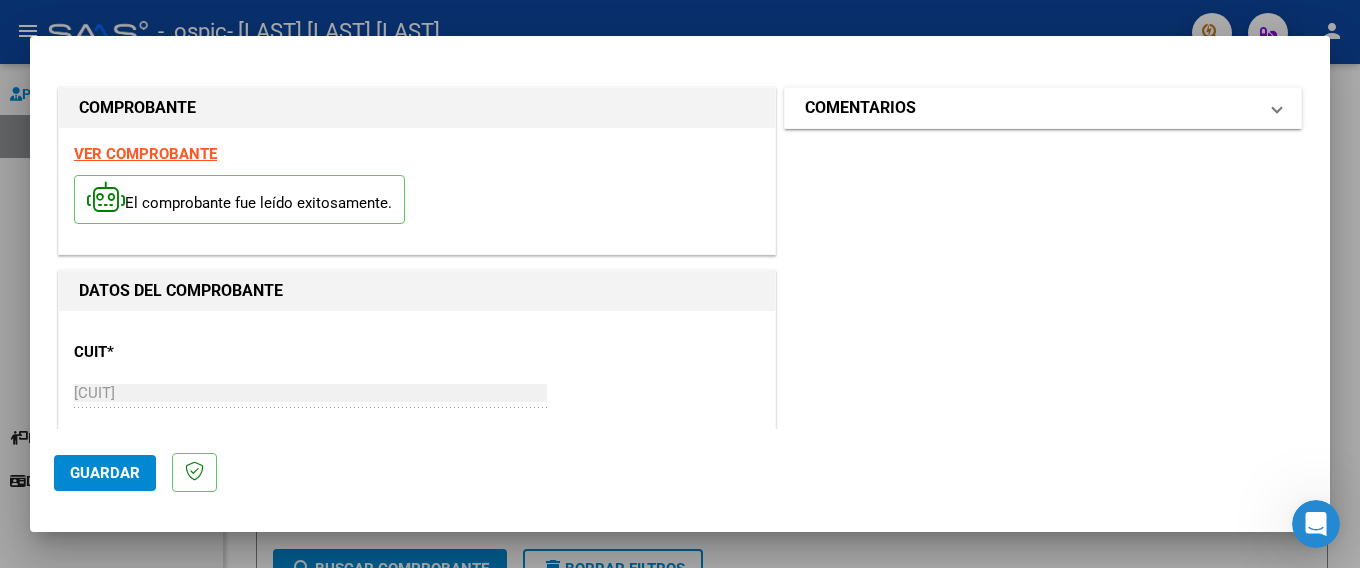 click at bounding box center [1277, 108] 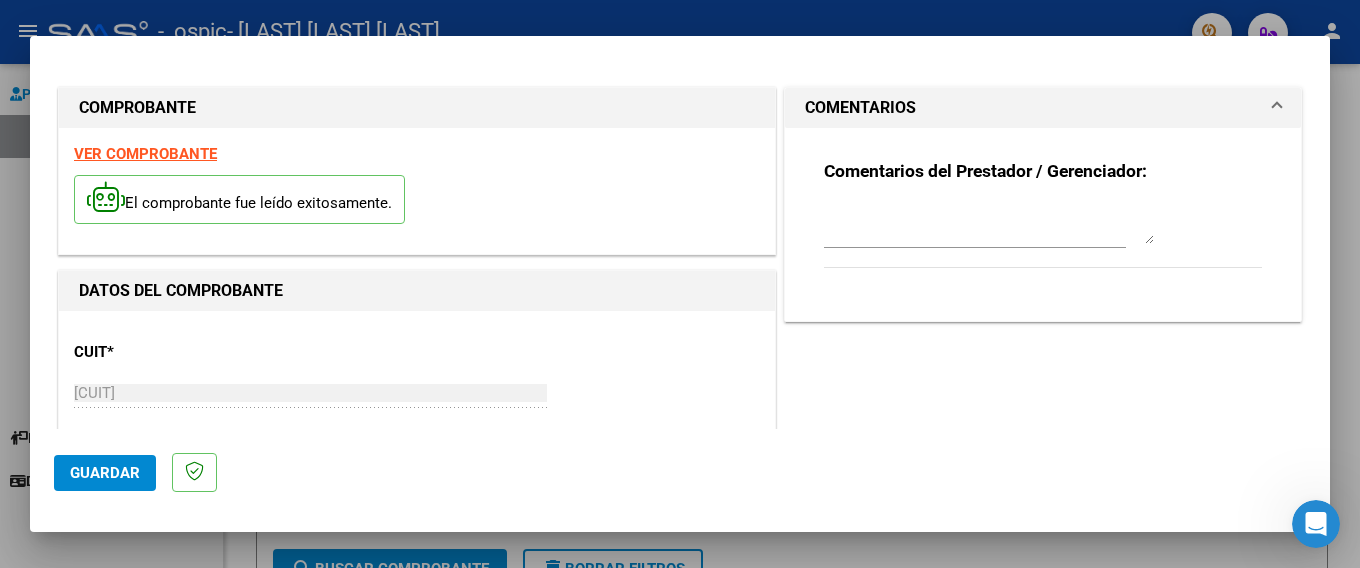 click at bounding box center (1277, 108) 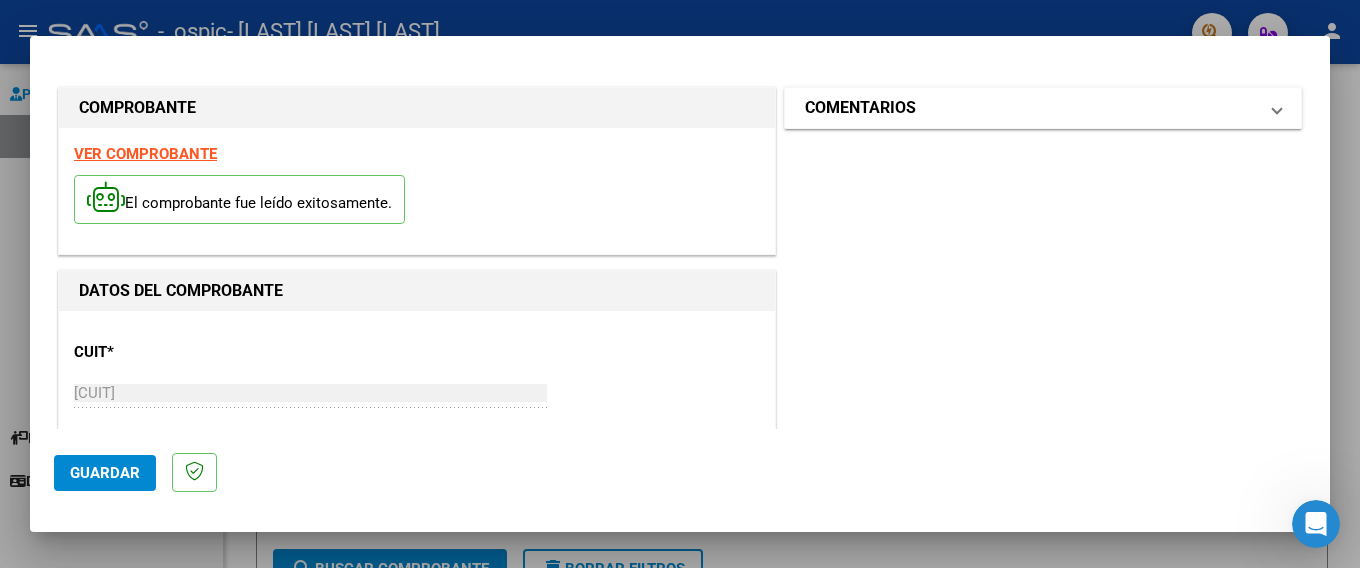 click at bounding box center [1277, 108] 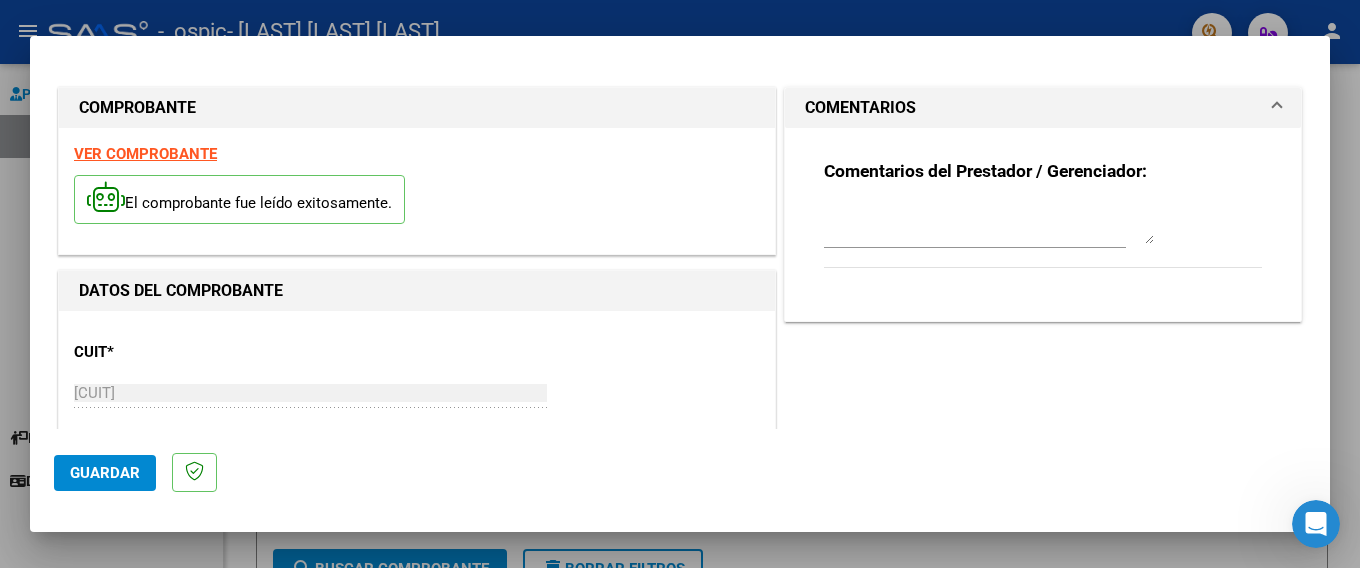 click at bounding box center (989, 224) 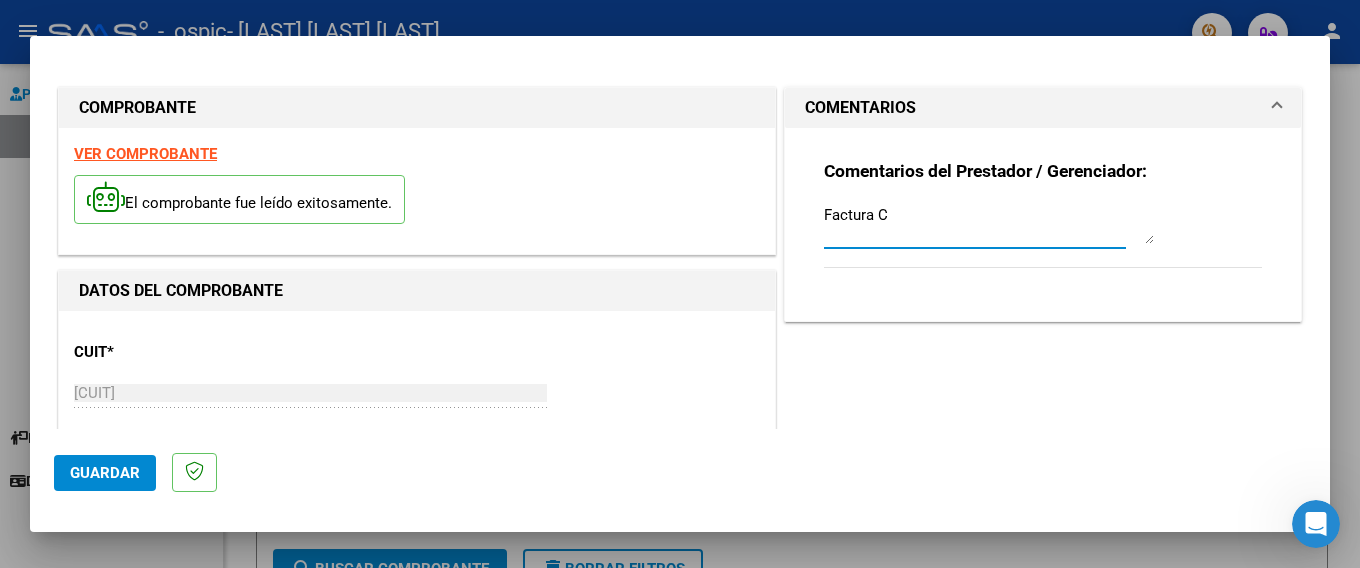 type on "Factura C" 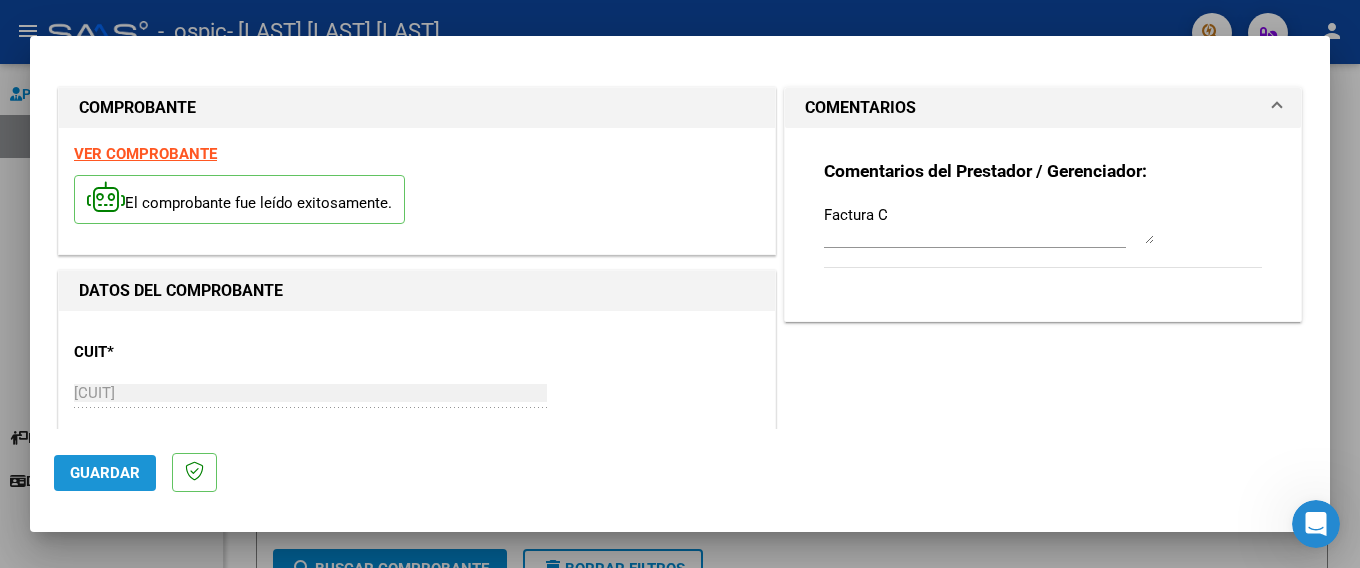 click on "Guardar" 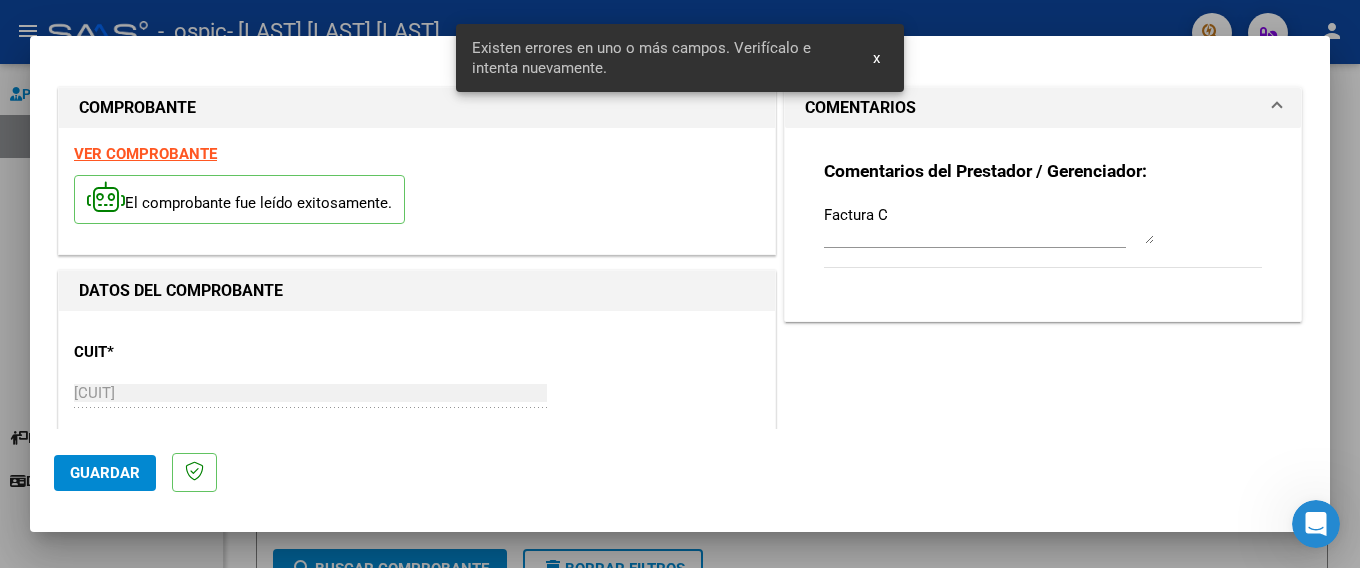 scroll, scrollTop: 474, scrollLeft: 0, axis: vertical 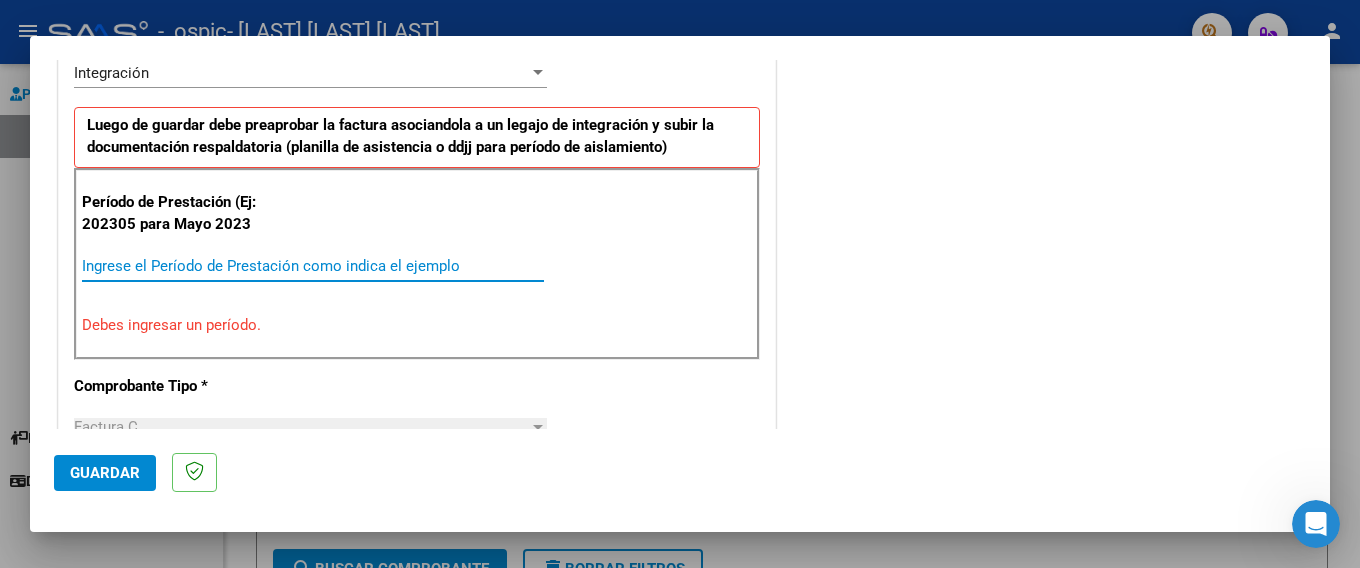 click on "Ingrese el Período de Prestación como indica el ejemplo" at bounding box center (313, 266) 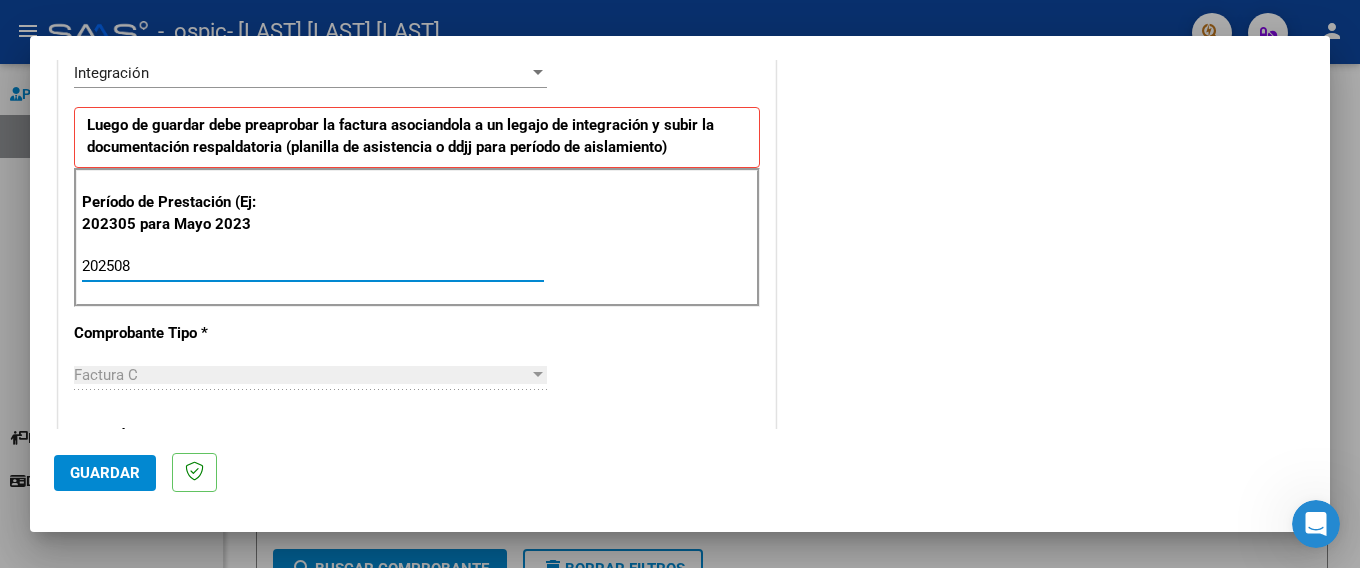 type on "202508" 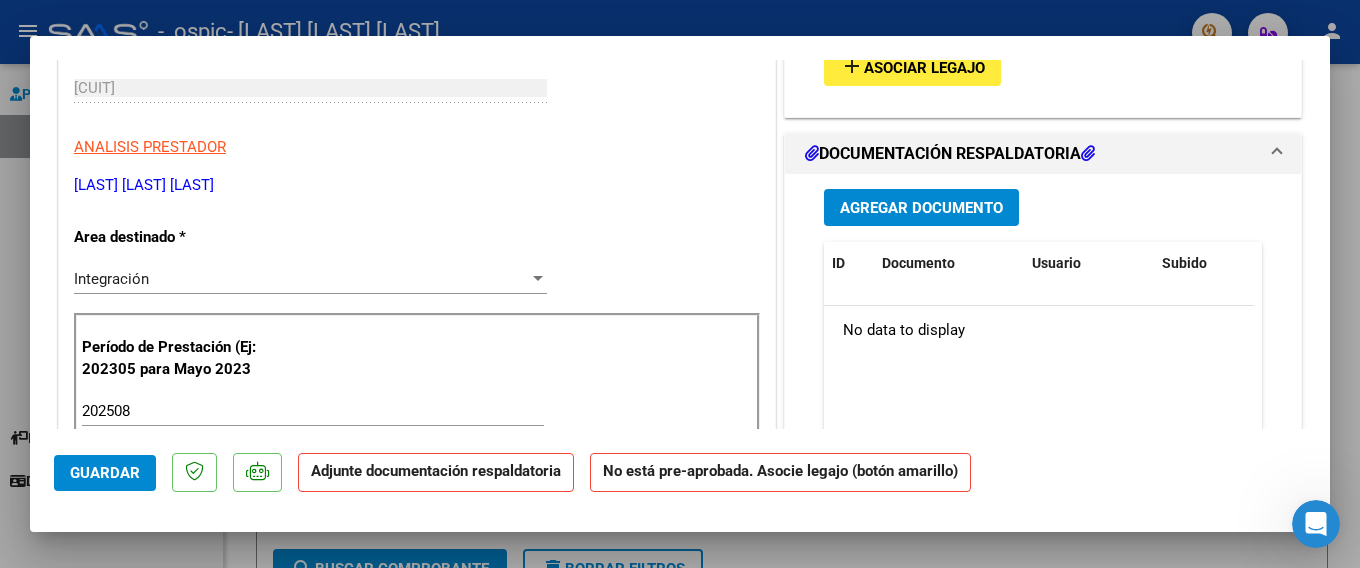 scroll, scrollTop: 0, scrollLeft: 0, axis: both 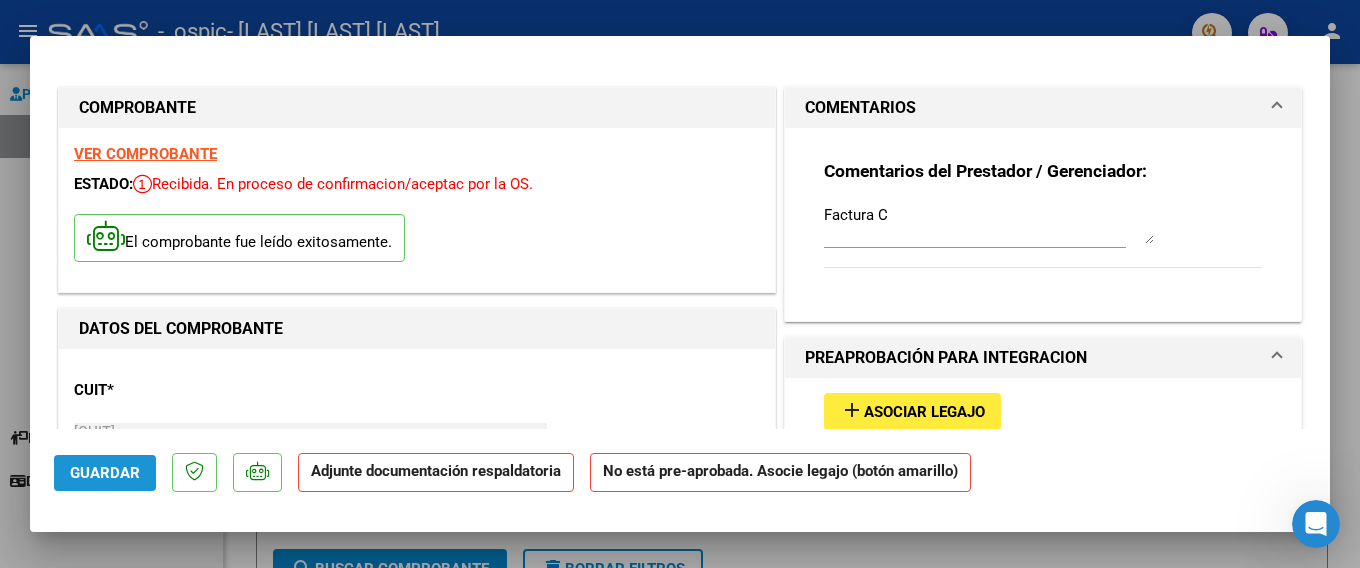 click on "Guardar" 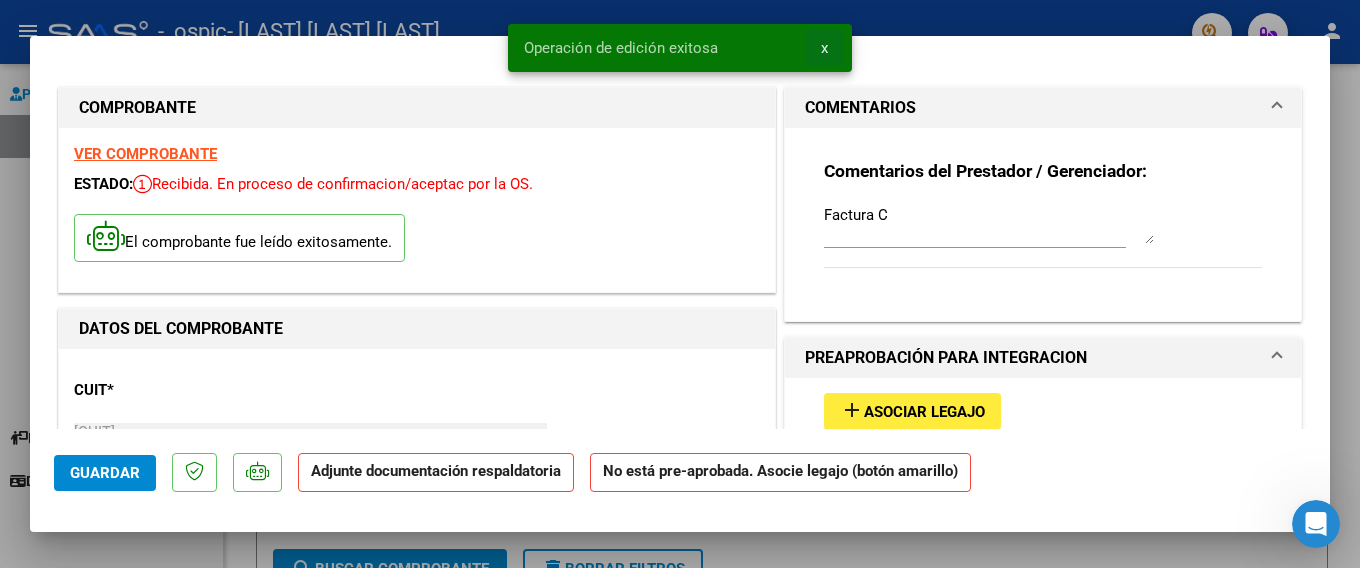 click on "x" at bounding box center (824, 48) 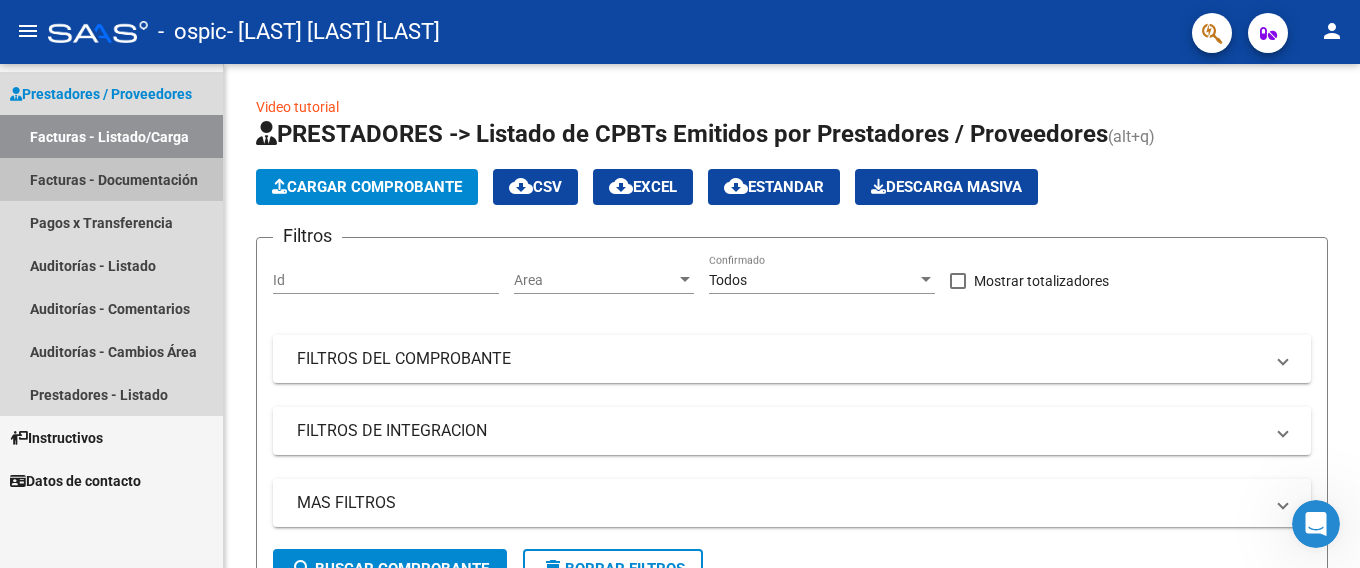 click on "Facturas - Documentación" at bounding box center [111, 179] 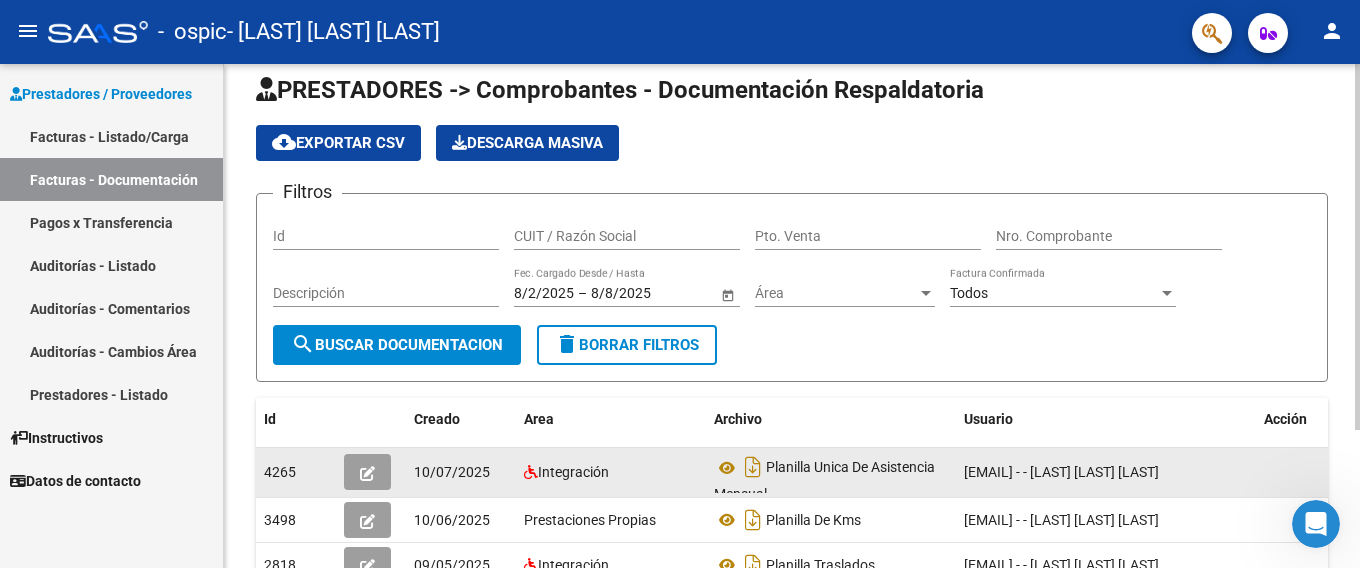 scroll, scrollTop: 0, scrollLeft: 0, axis: both 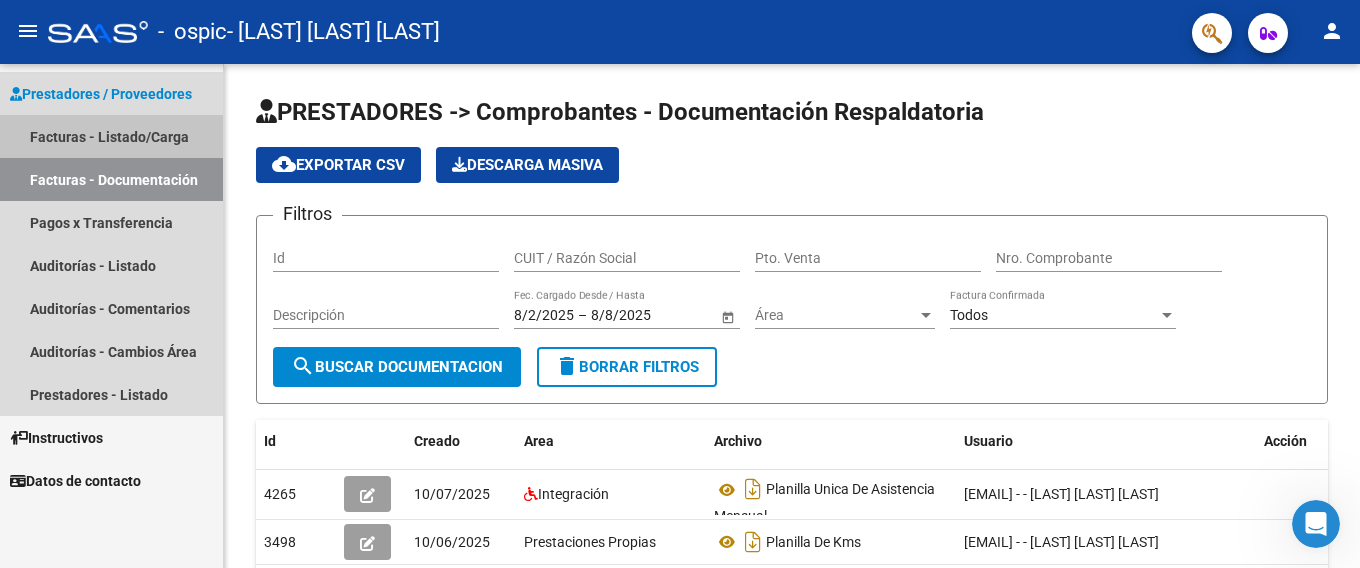click on "Facturas - Listado/Carga" at bounding box center [111, 136] 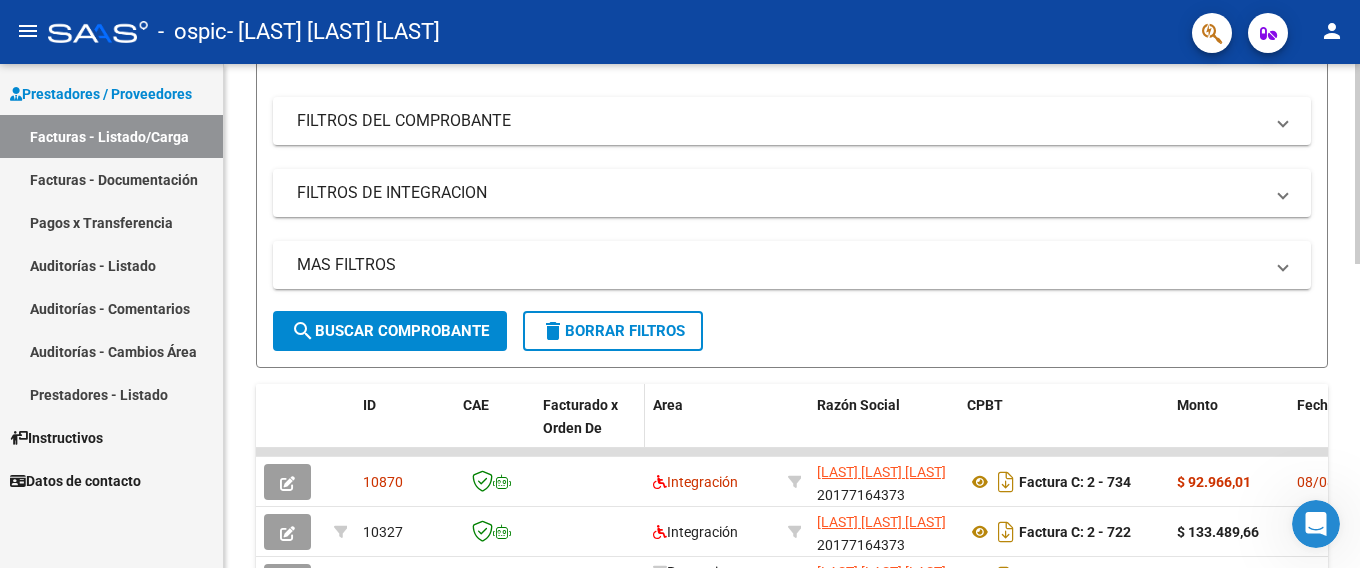 scroll, scrollTop: 0, scrollLeft: 0, axis: both 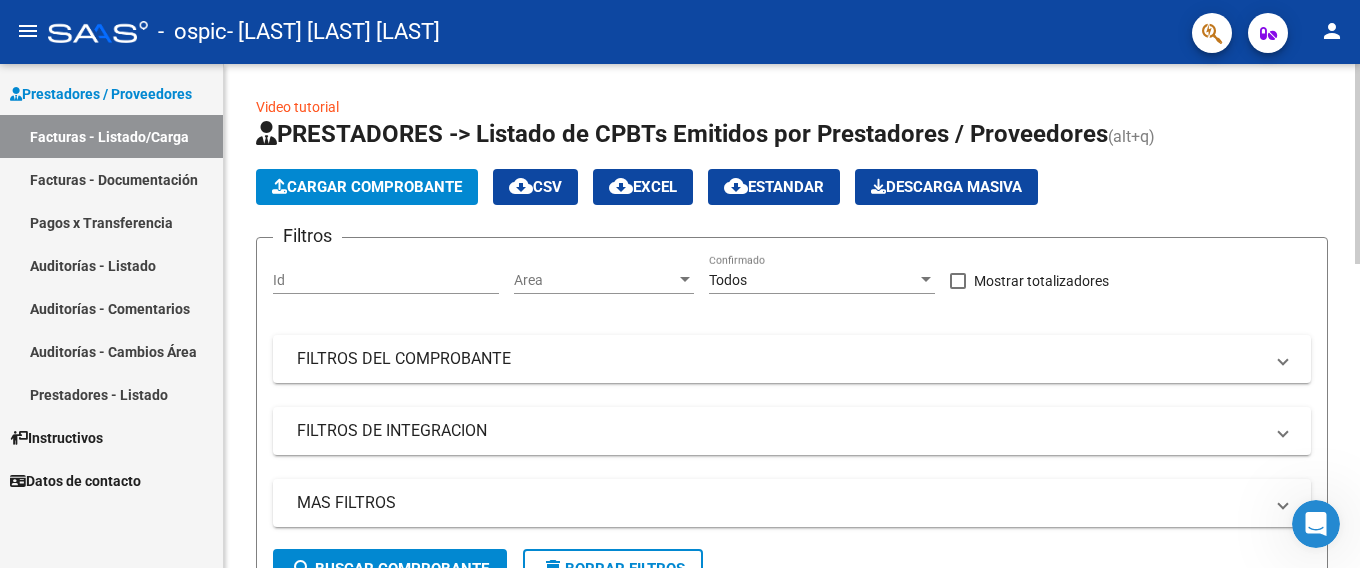 click on "Cargar Comprobante" 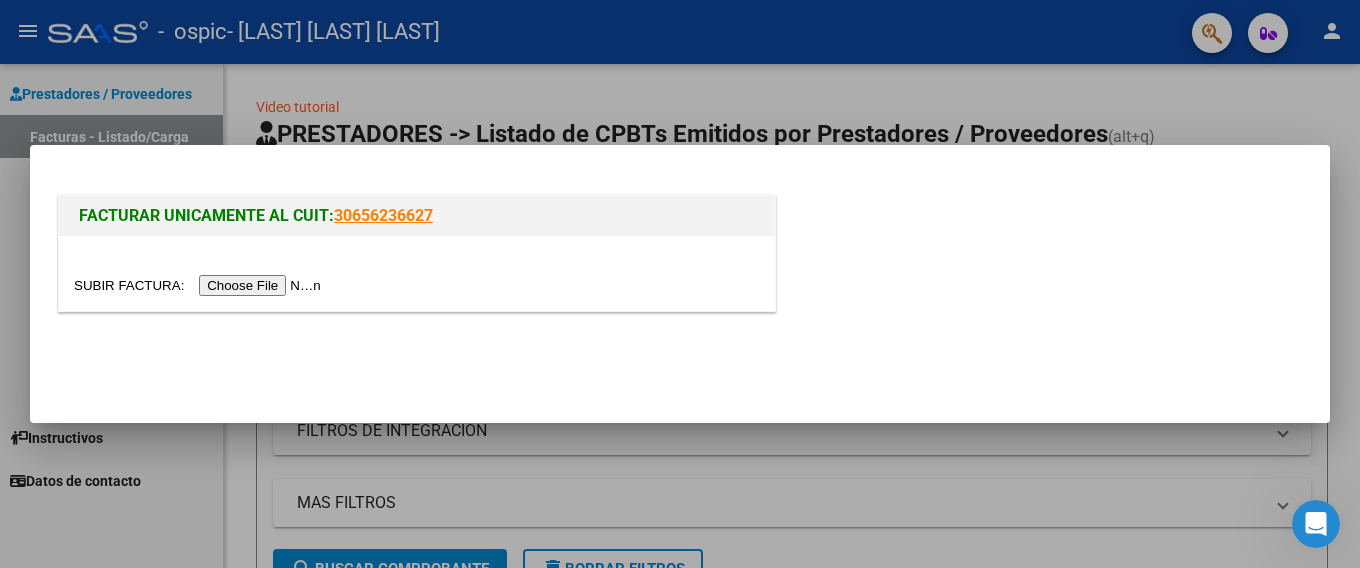 click at bounding box center [200, 285] 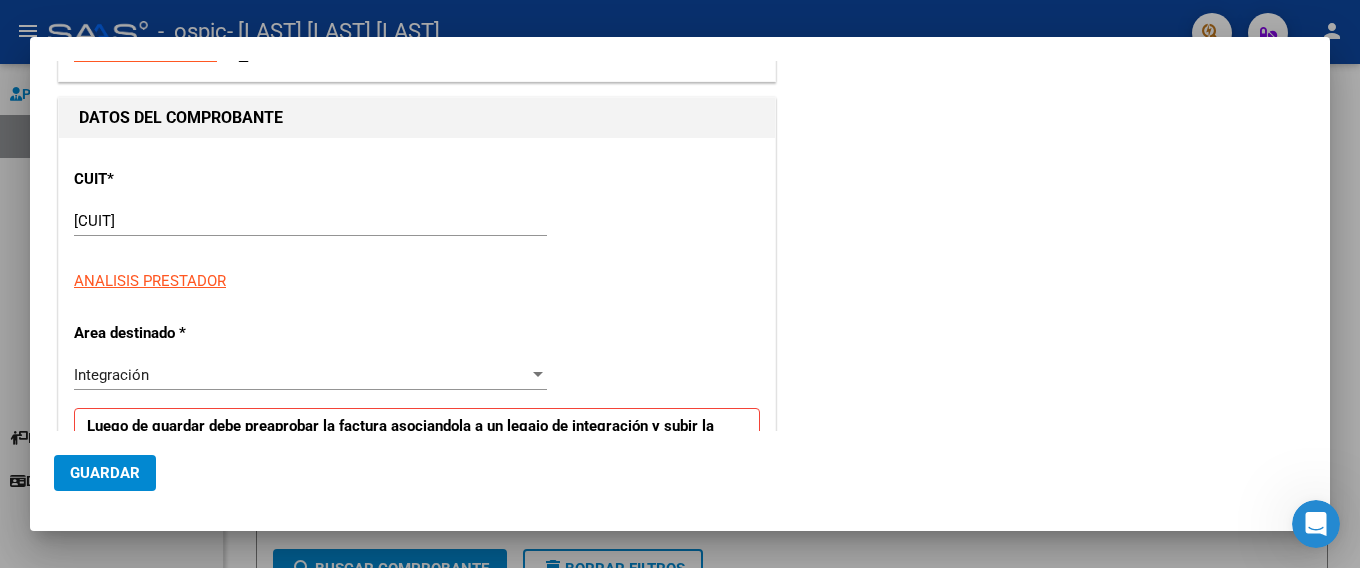 scroll, scrollTop: 0, scrollLeft: 0, axis: both 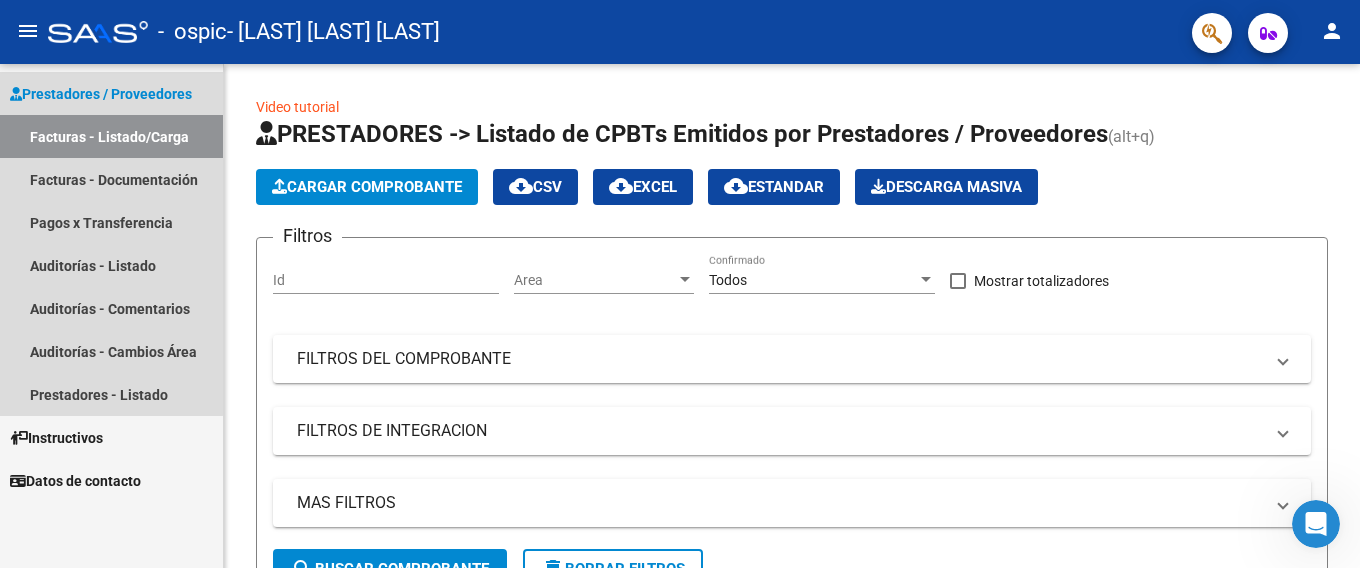 click on "Facturas - Listado/Carga" at bounding box center (111, 136) 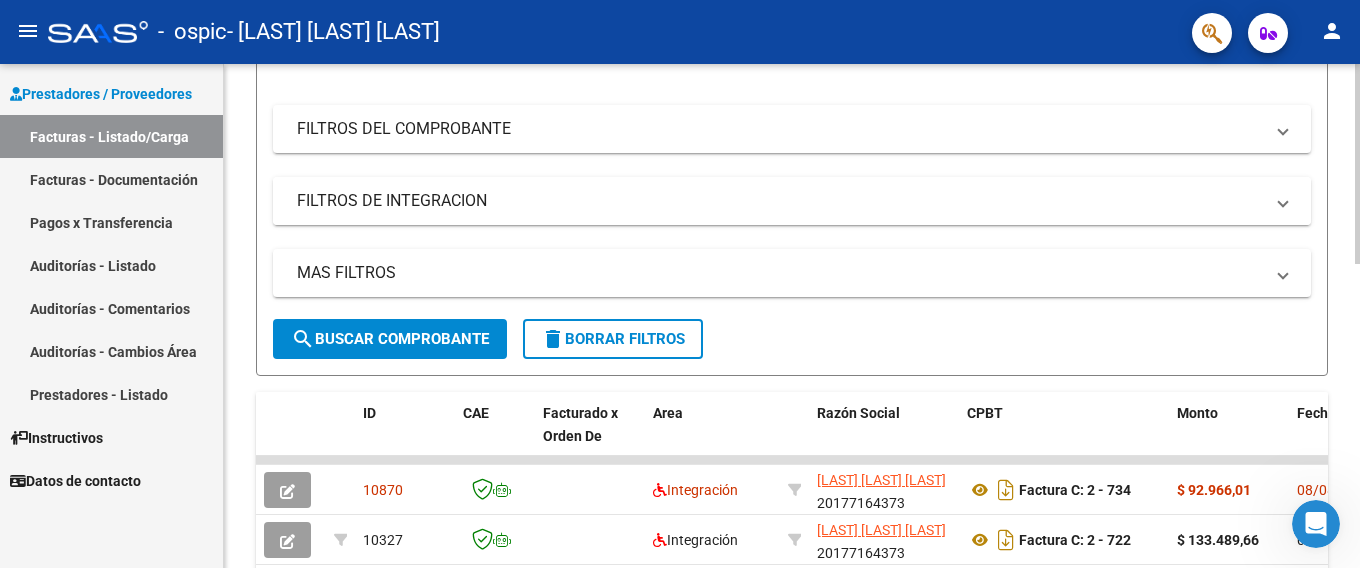 scroll, scrollTop: 500, scrollLeft: 0, axis: vertical 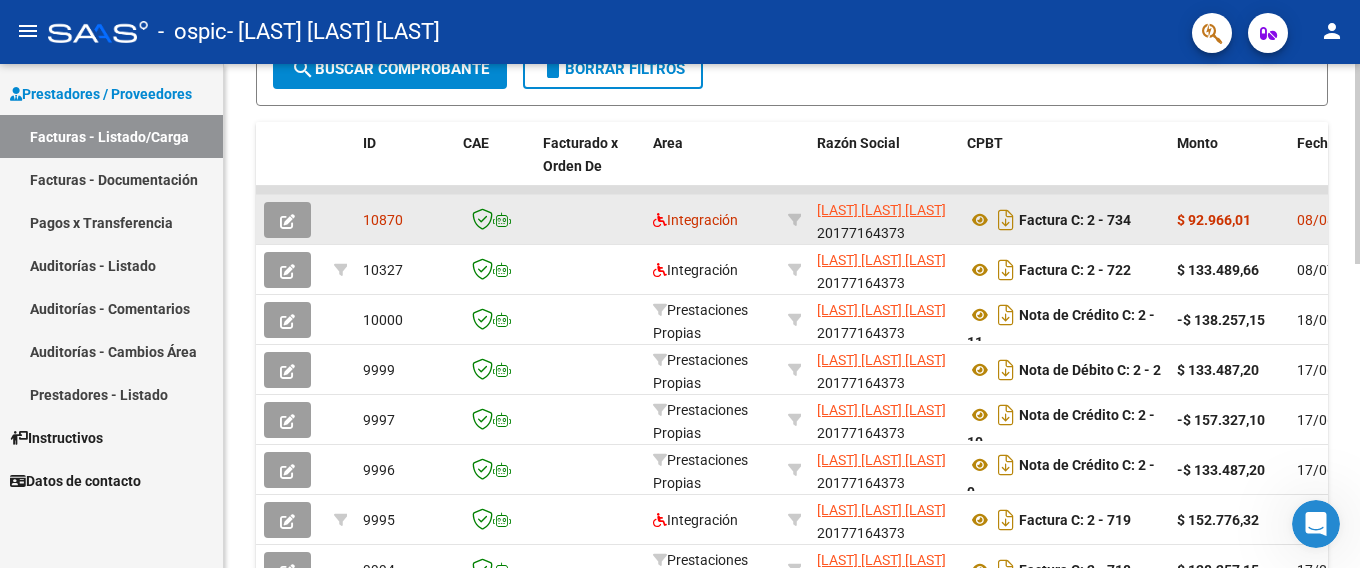 click 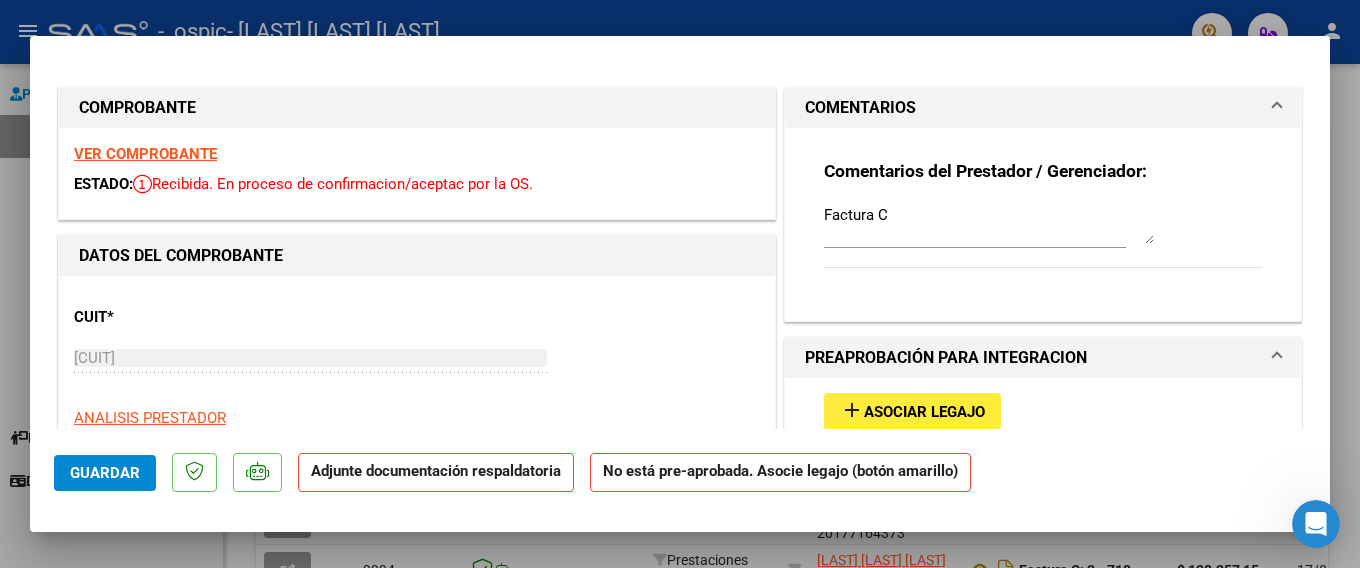 click at bounding box center (1277, 358) 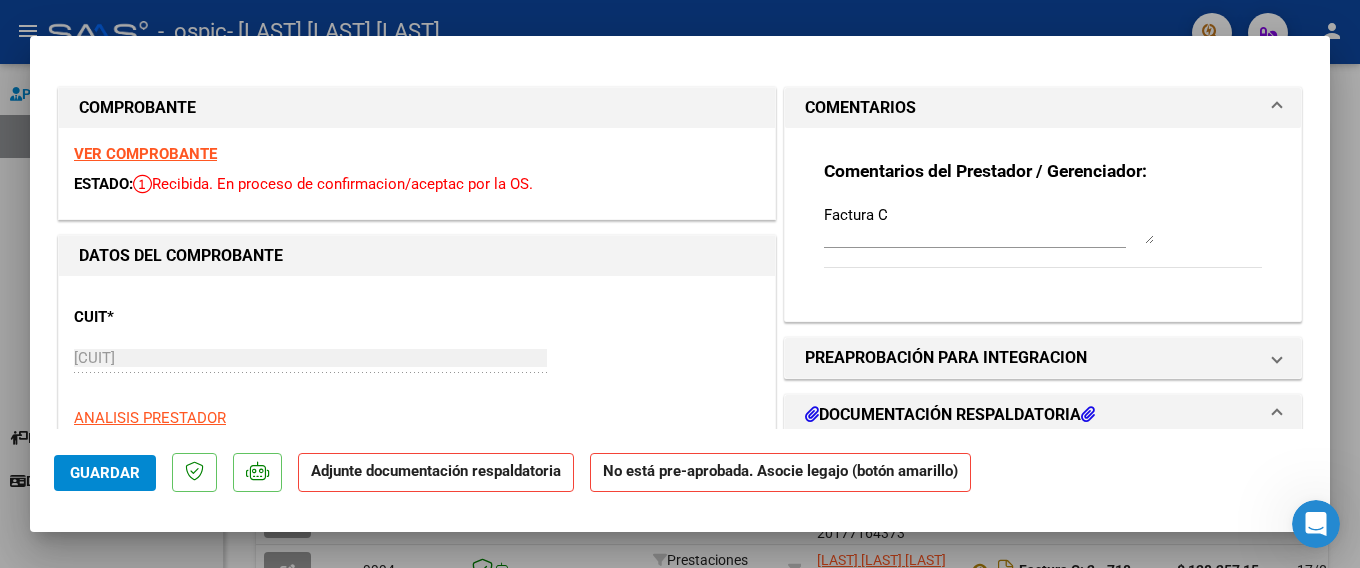 click on "DOCUMENTACIÓN RESPALDATORIA" at bounding box center (950, 415) 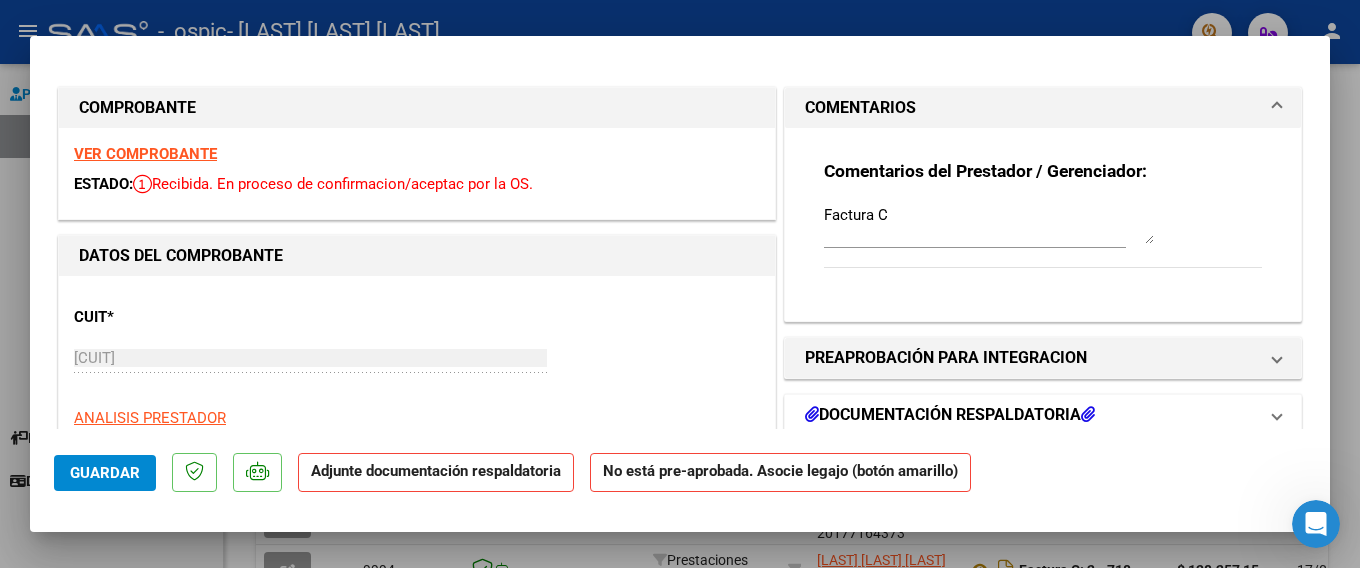 click on "DOCUMENTACIÓN RESPALDATORIA" at bounding box center [950, 415] 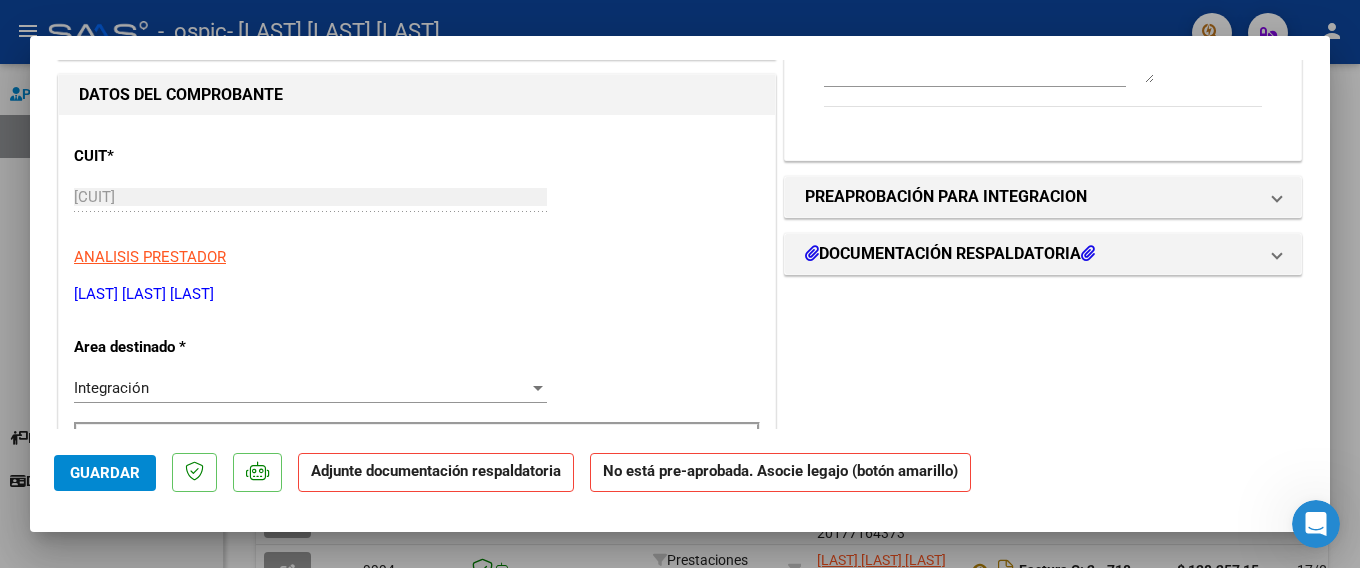 scroll, scrollTop: 0, scrollLeft: 0, axis: both 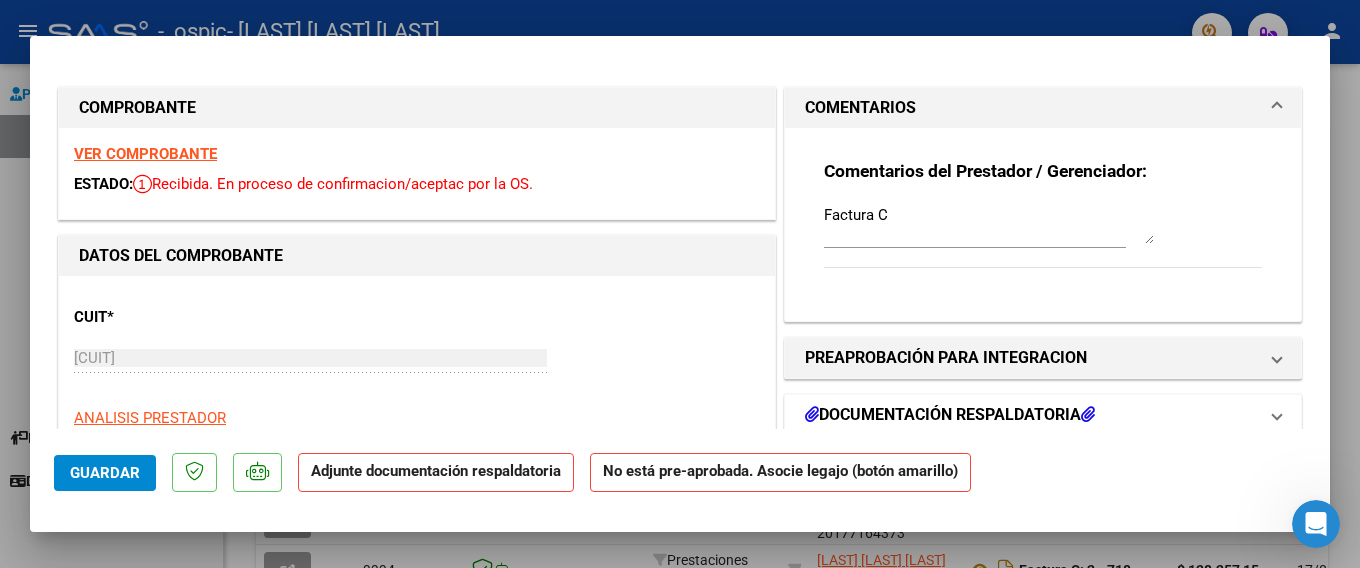 click at bounding box center [1088, 414] 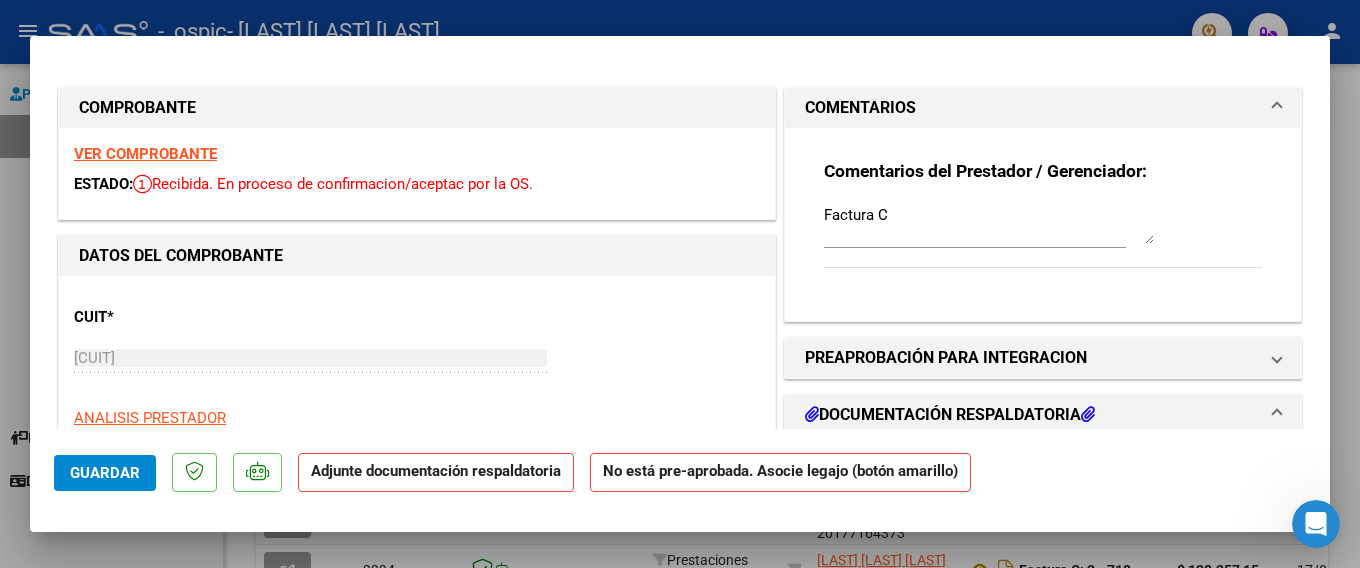 click at bounding box center [1088, 414] 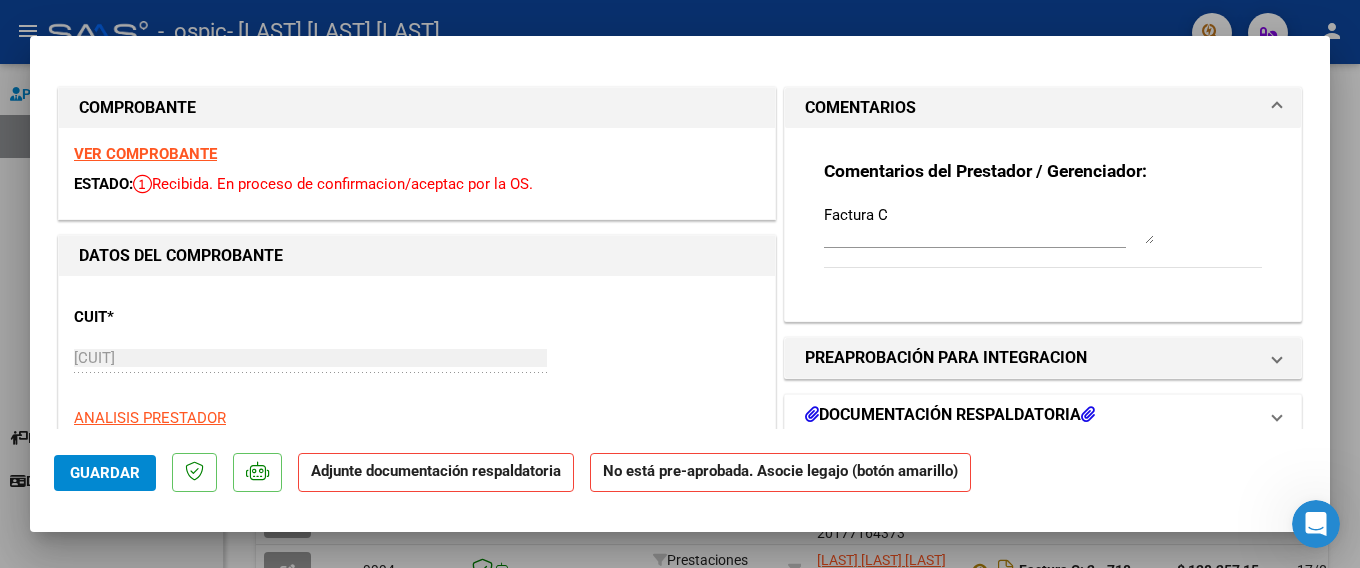 click at bounding box center [1088, 414] 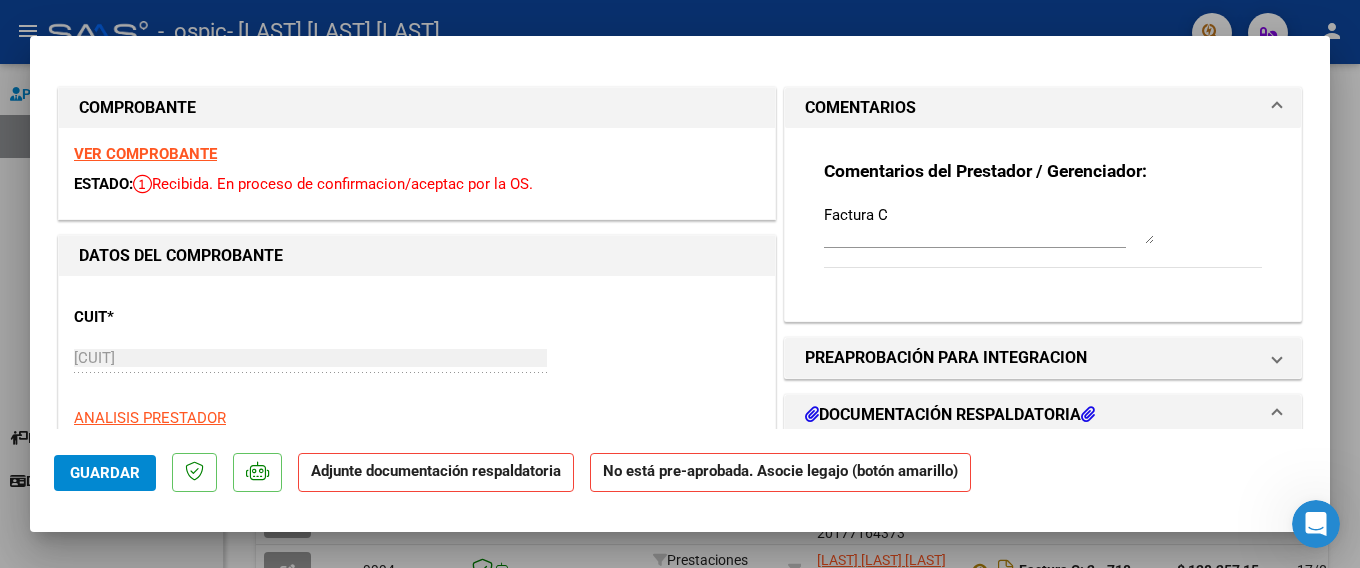 click at bounding box center (1088, 414) 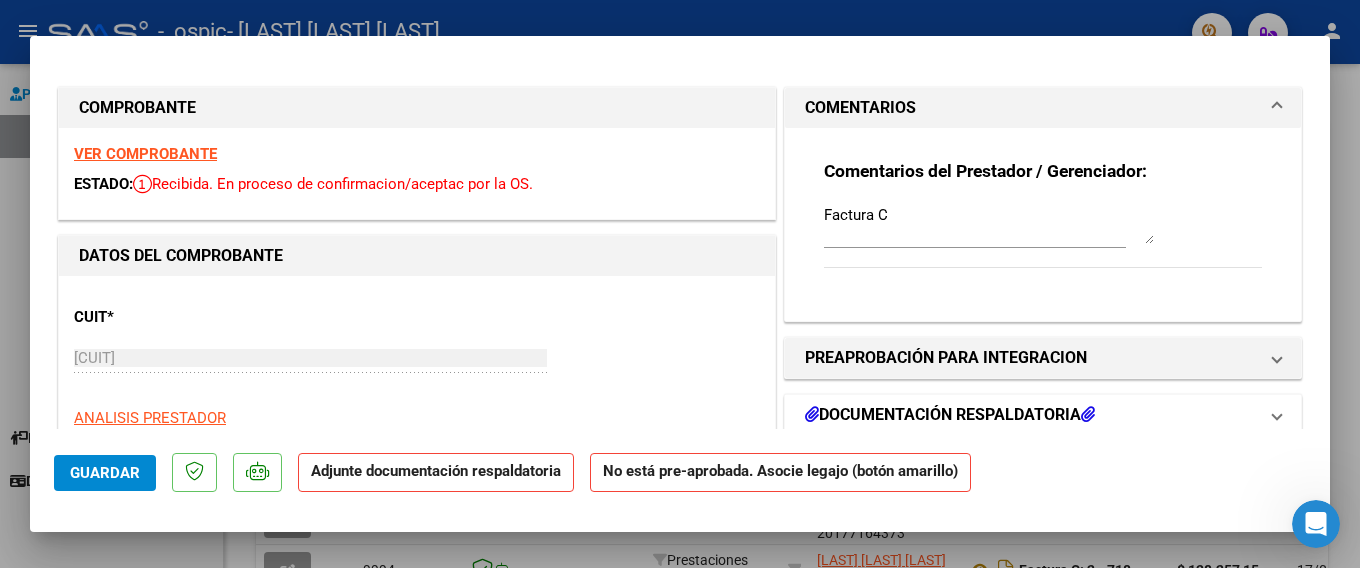 click at bounding box center (1277, 415) 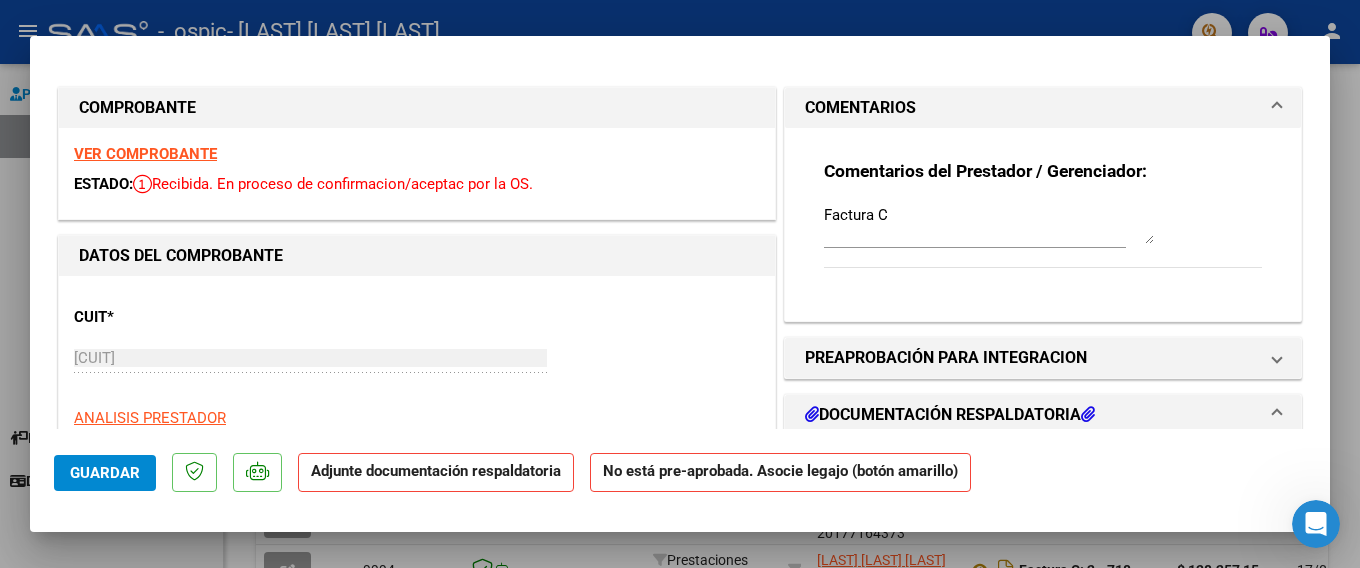 scroll, scrollTop: 200, scrollLeft: 0, axis: vertical 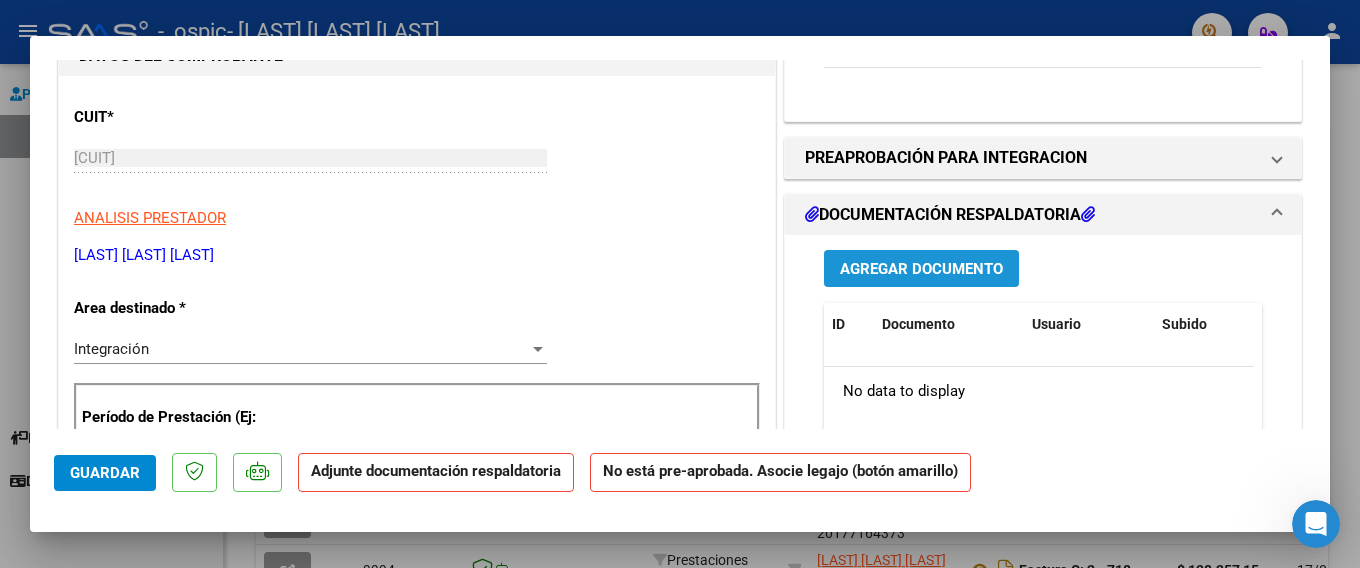 click on "Agregar Documento" at bounding box center (921, 269) 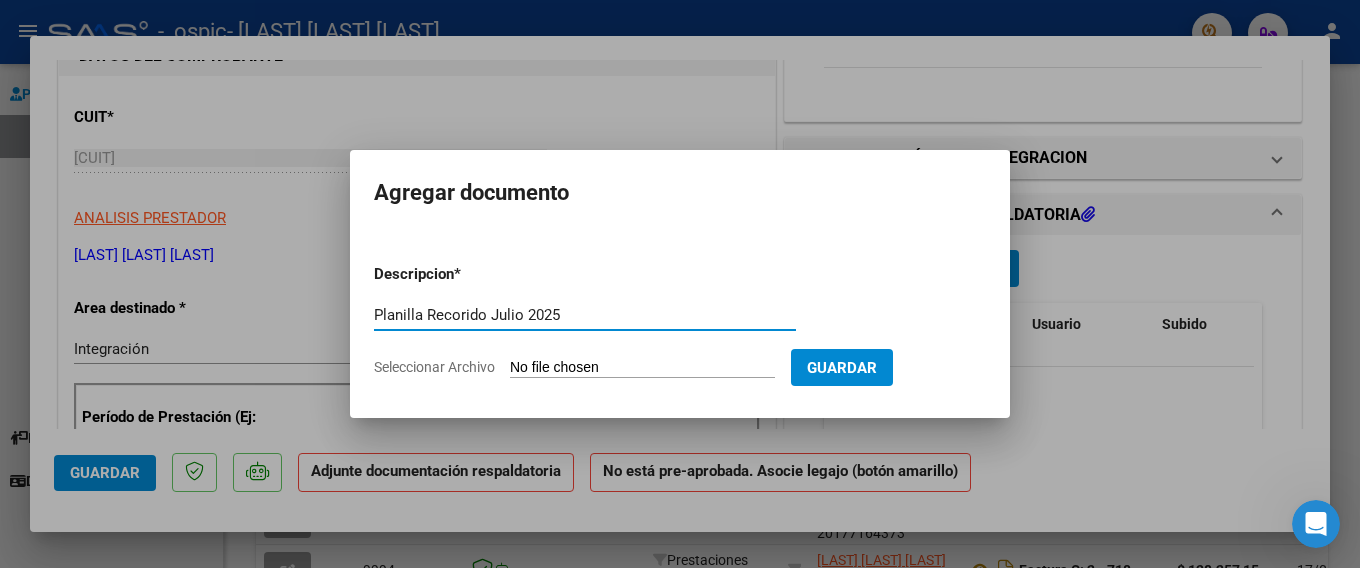 click on "Planilla Recorido Julio 2025" at bounding box center (585, 315) 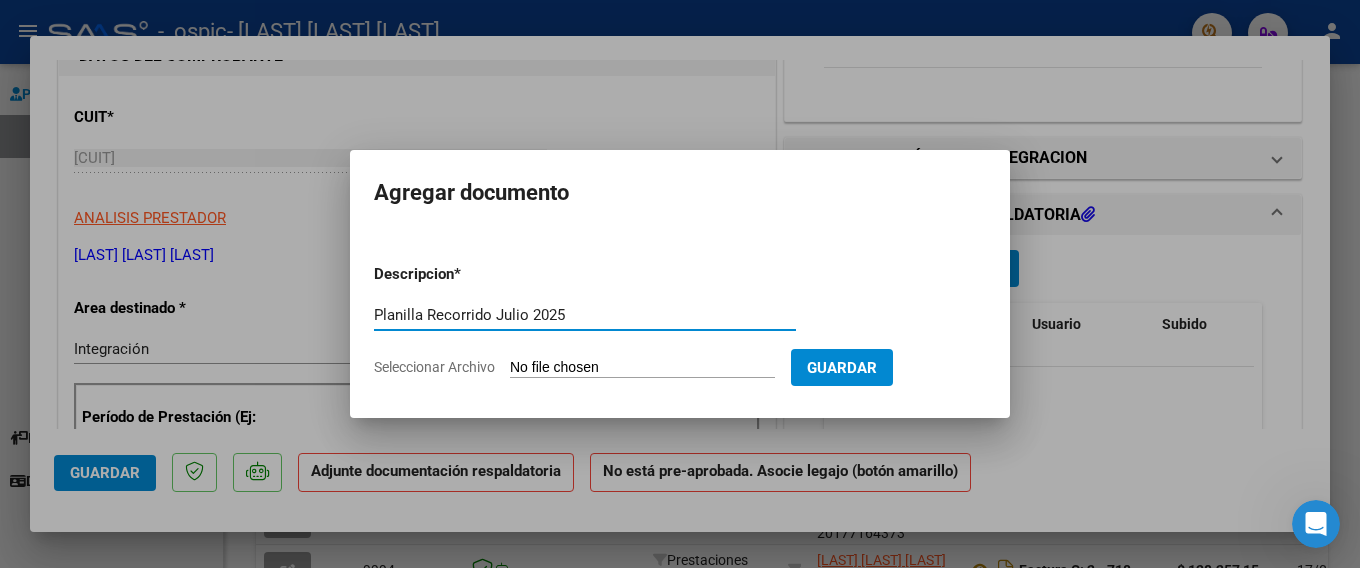 type on "Planilla Recorrido Julio 2025" 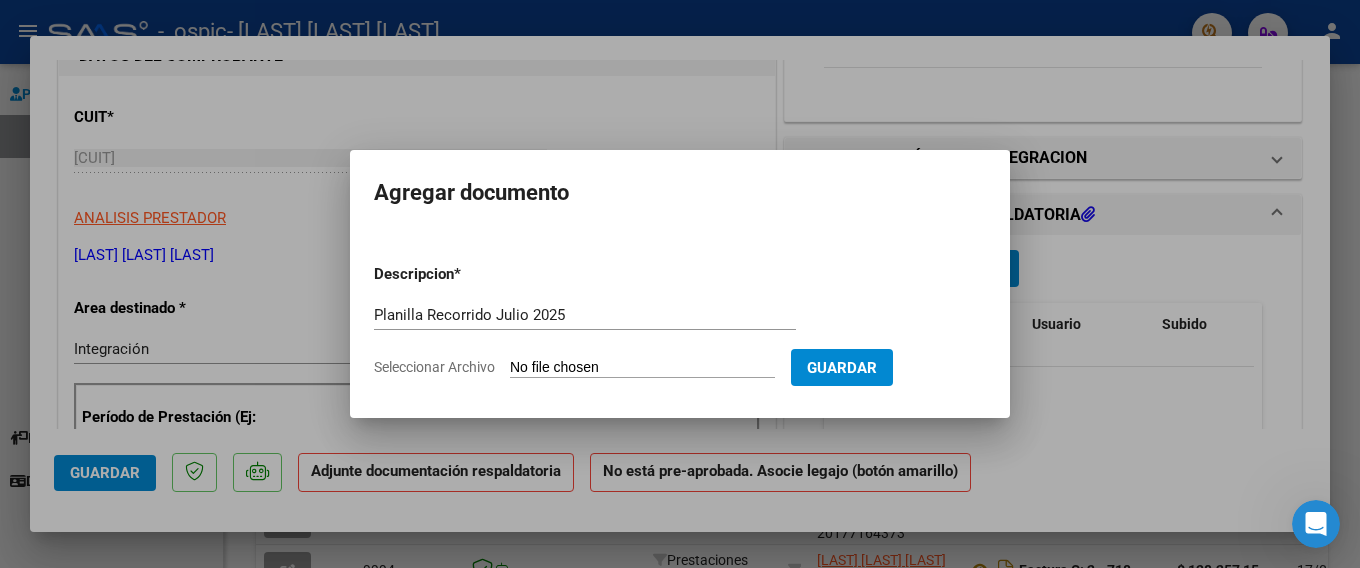click on "Descripcion  *   Planilla Recorrido Julio 2025 Escriba aquí una descripcion  Seleccionar Archivo Guardar" at bounding box center [680, 321] 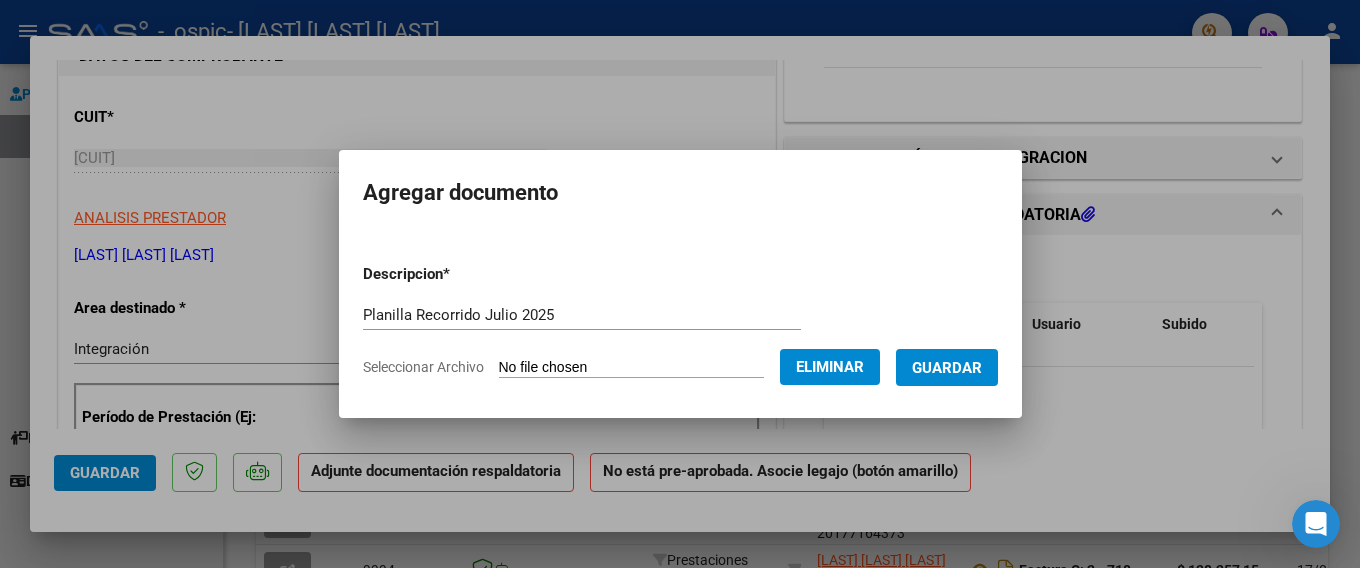 click on "Guardar" at bounding box center [947, 368] 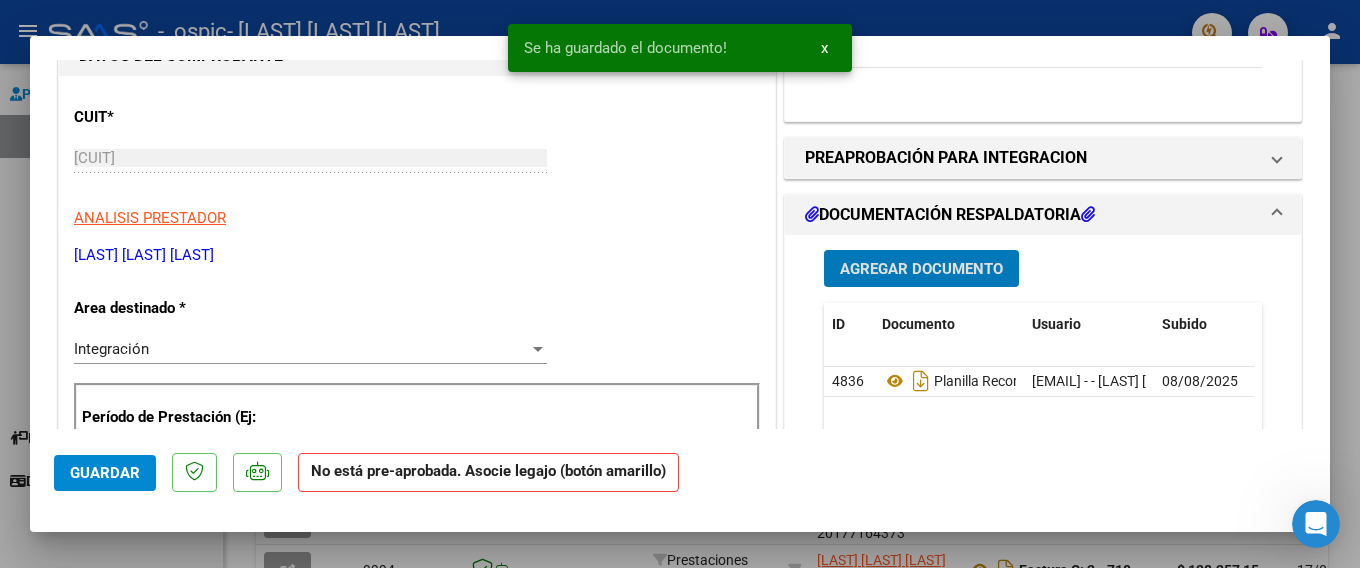 click on "Agregar Documento" at bounding box center (921, 269) 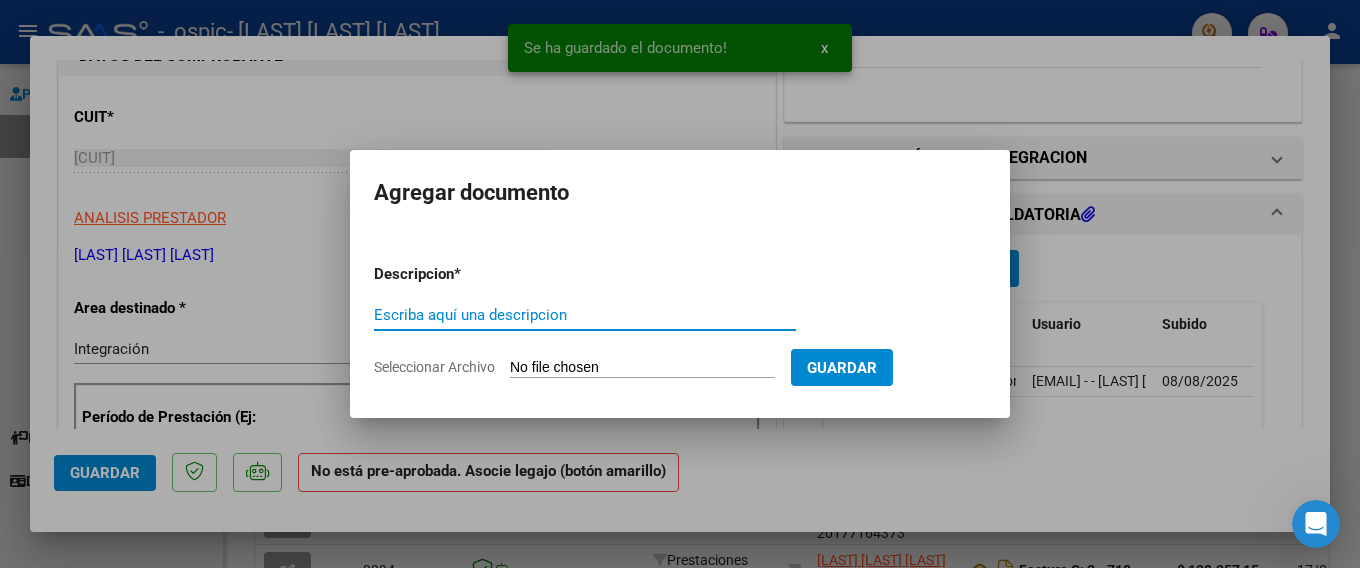 click on "Escriba aquí una descripcion" at bounding box center [585, 315] 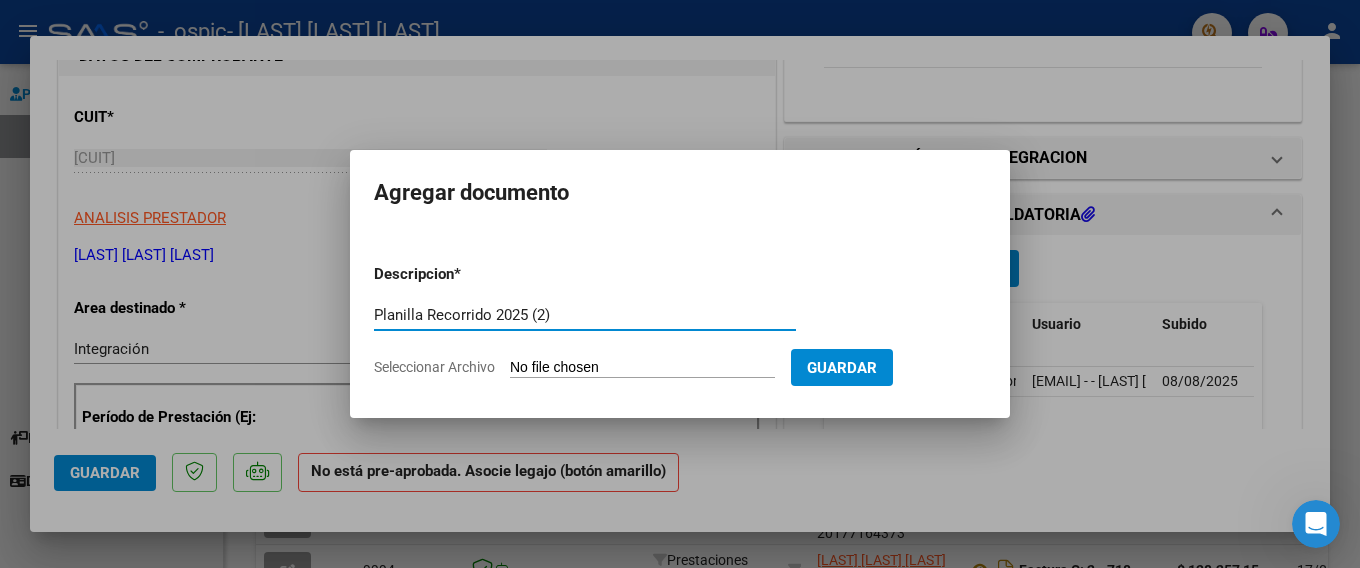 type on "Planilla Recorrido 2025 (2)" 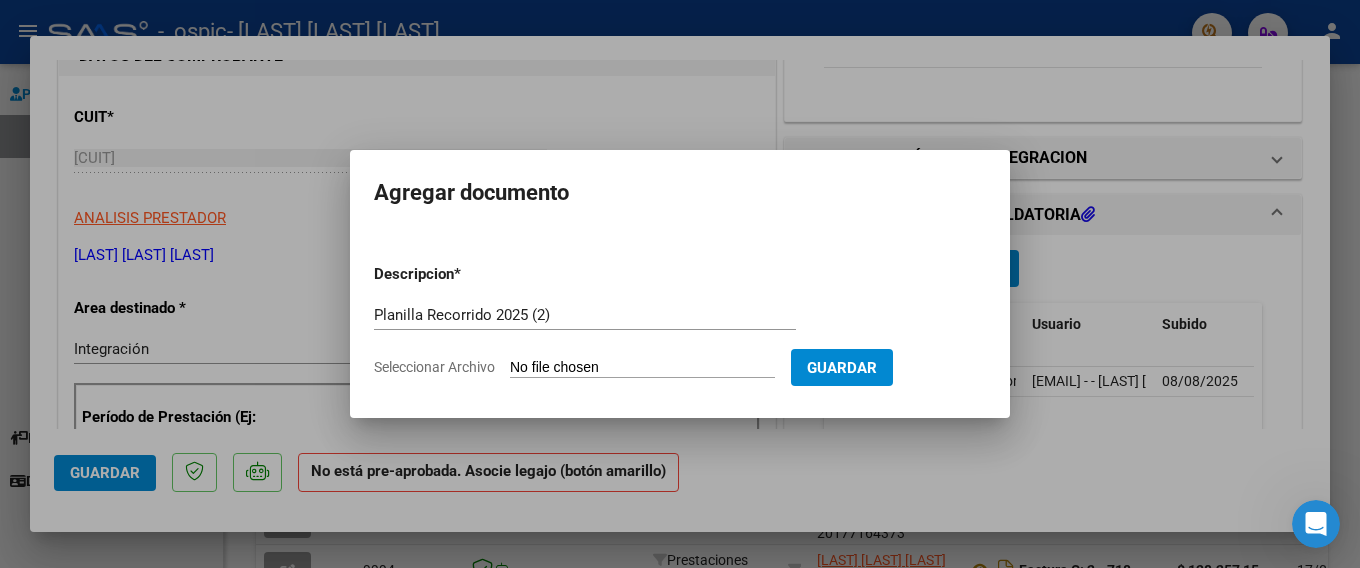 click on "Seleccionar Archivo" at bounding box center [642, 368] 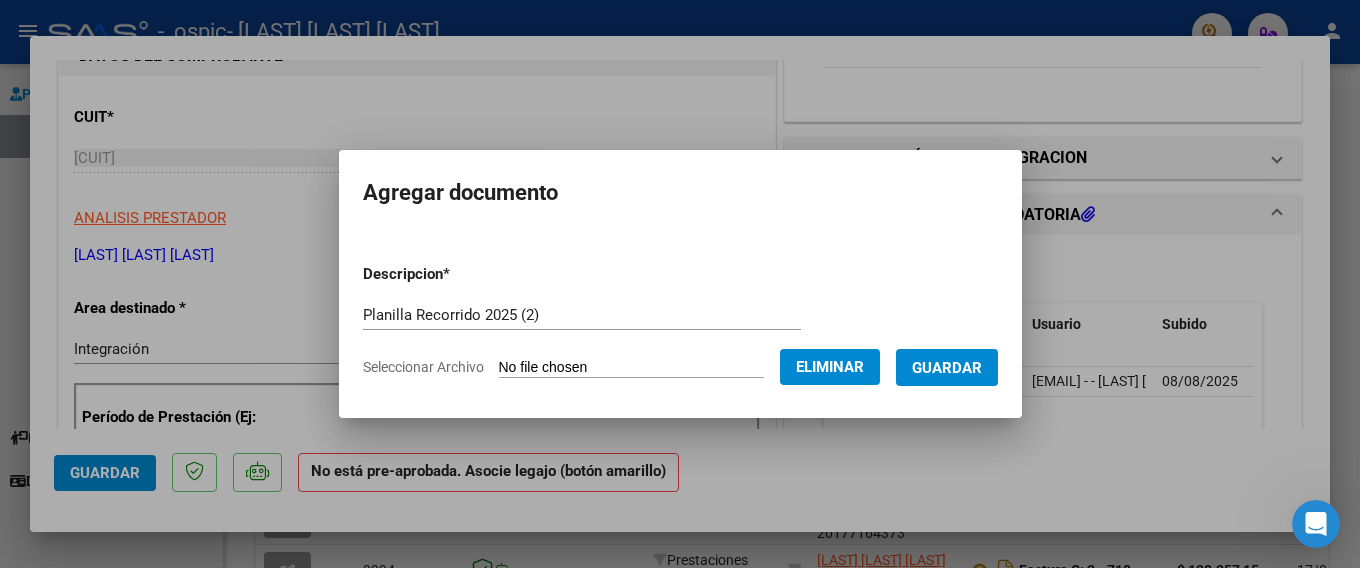 click on "Guardar" at bounding box center (947, 368) 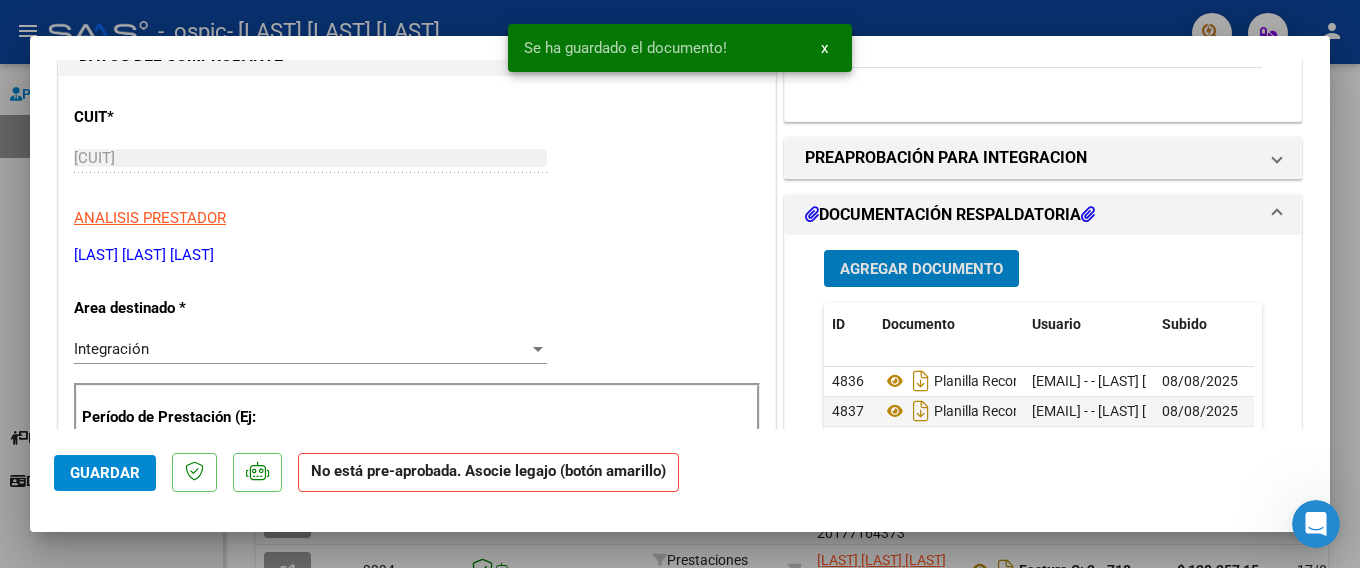 click on "Agregar Documento" at bounding box center (921, 269) 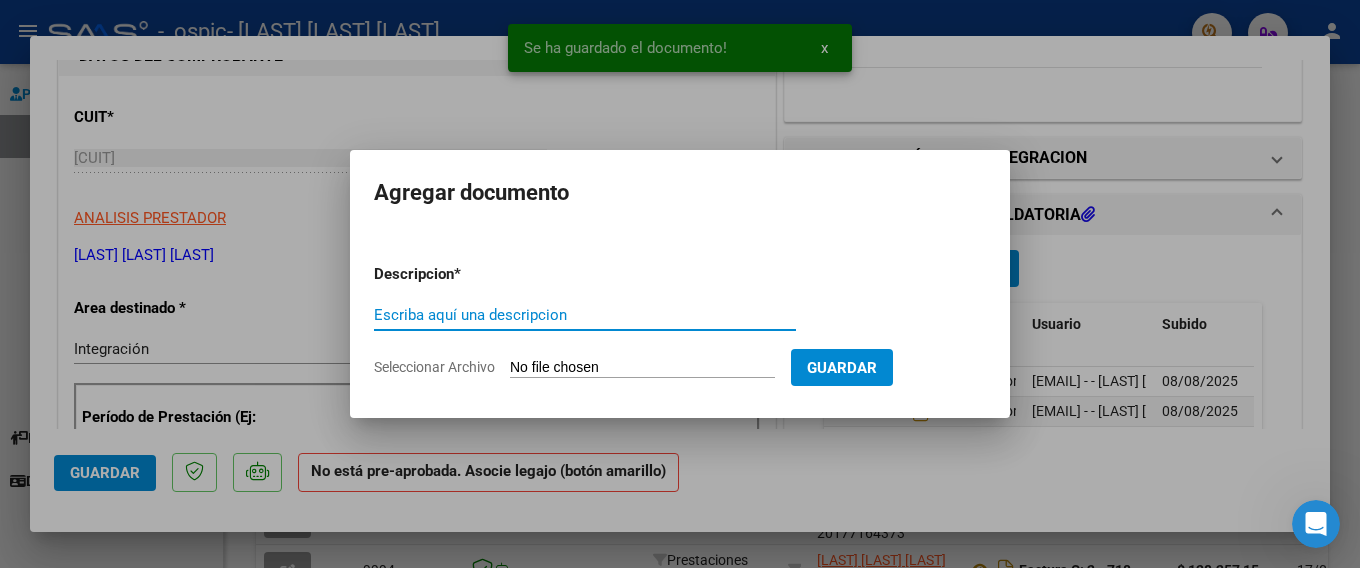 click on "Escriba aquí una descripcion" at bounding box center [585, 315] 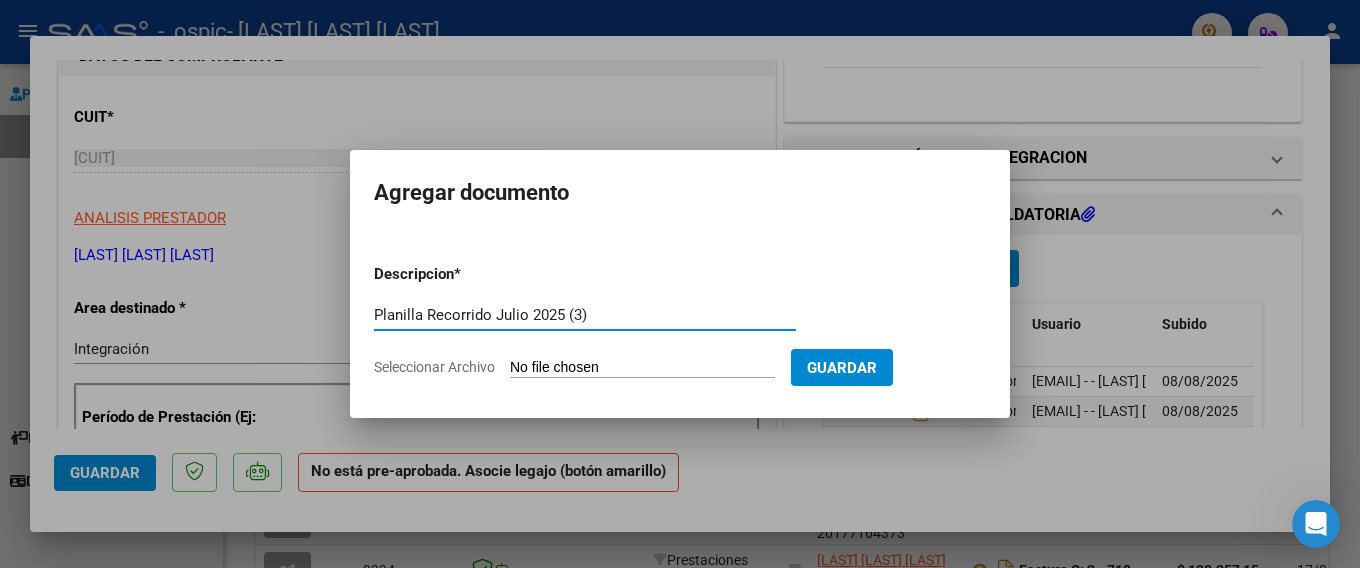 type on "Planilla Recorrido Julio 2025 (3)" 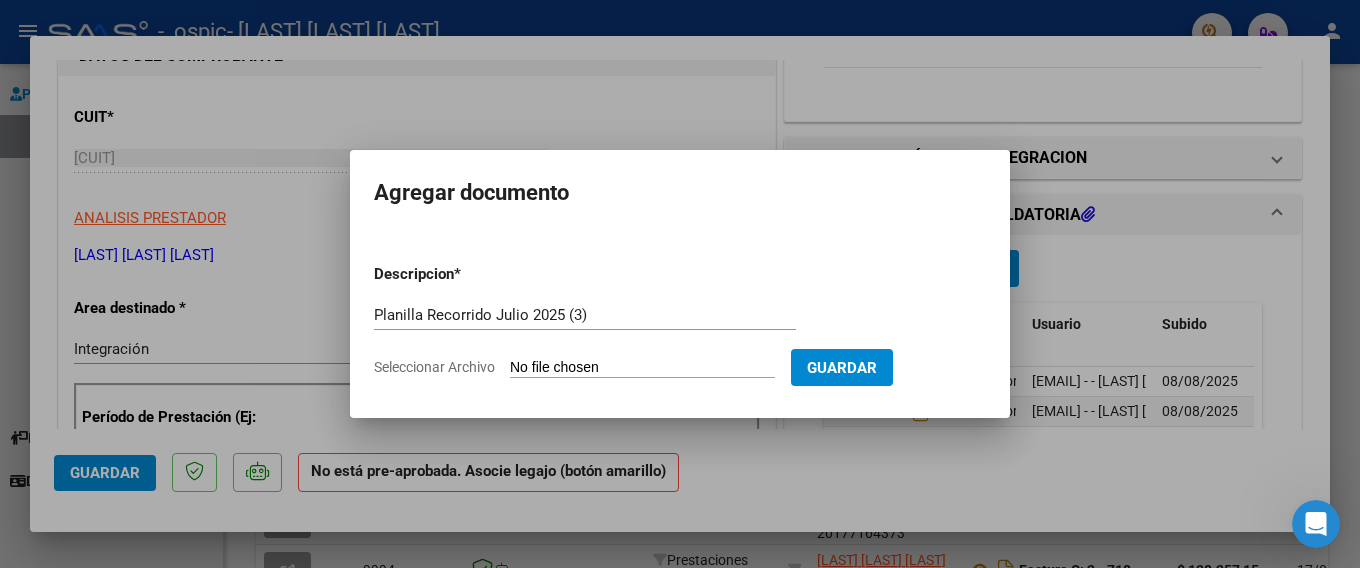 click on "Seleccionar Archivo" at bounding box center (642, 368) 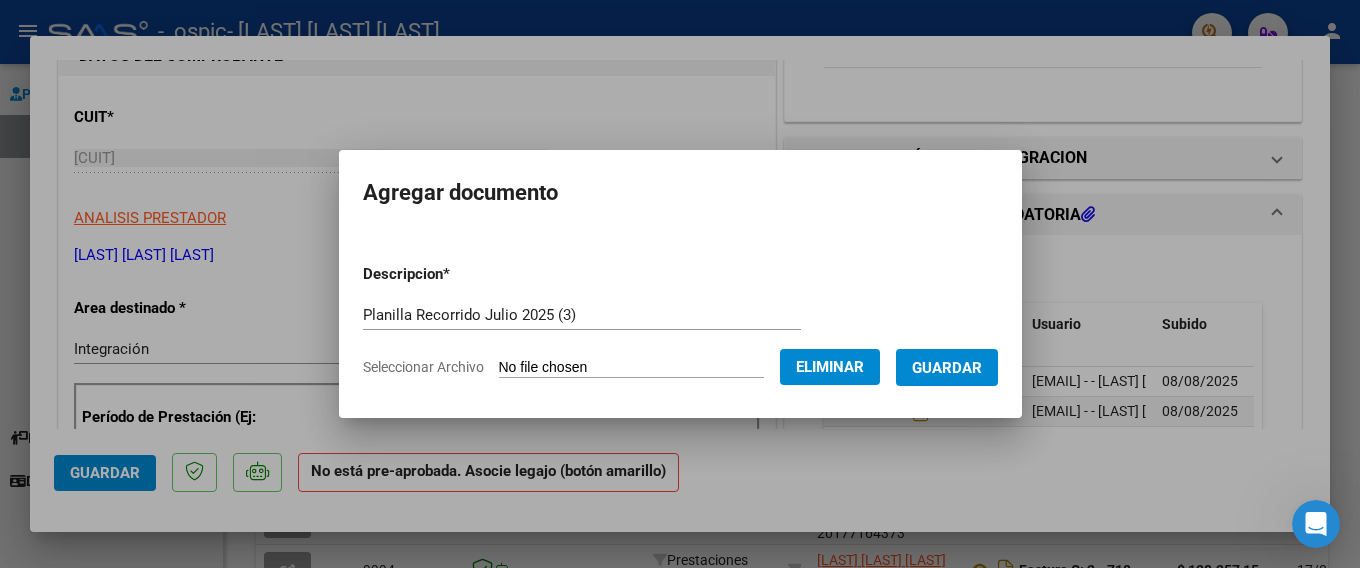 click on "Guardar" at bounding box center (947, 367) 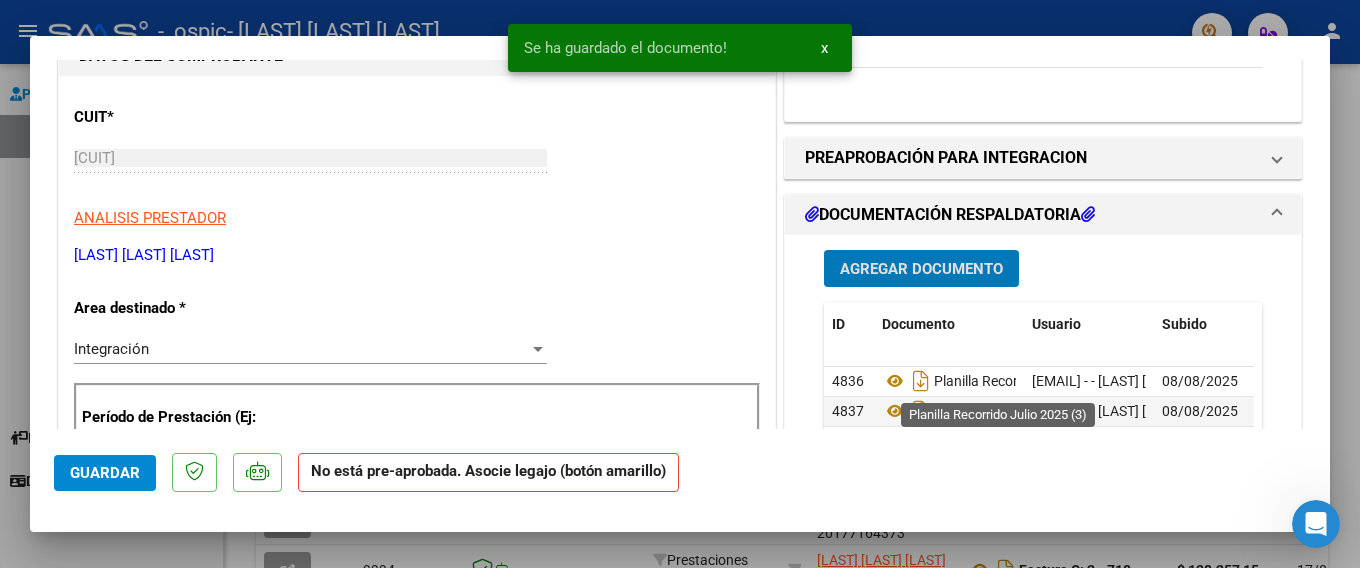 scroll, scrollTop: 500, scrollLeft: 0, axis: vertical 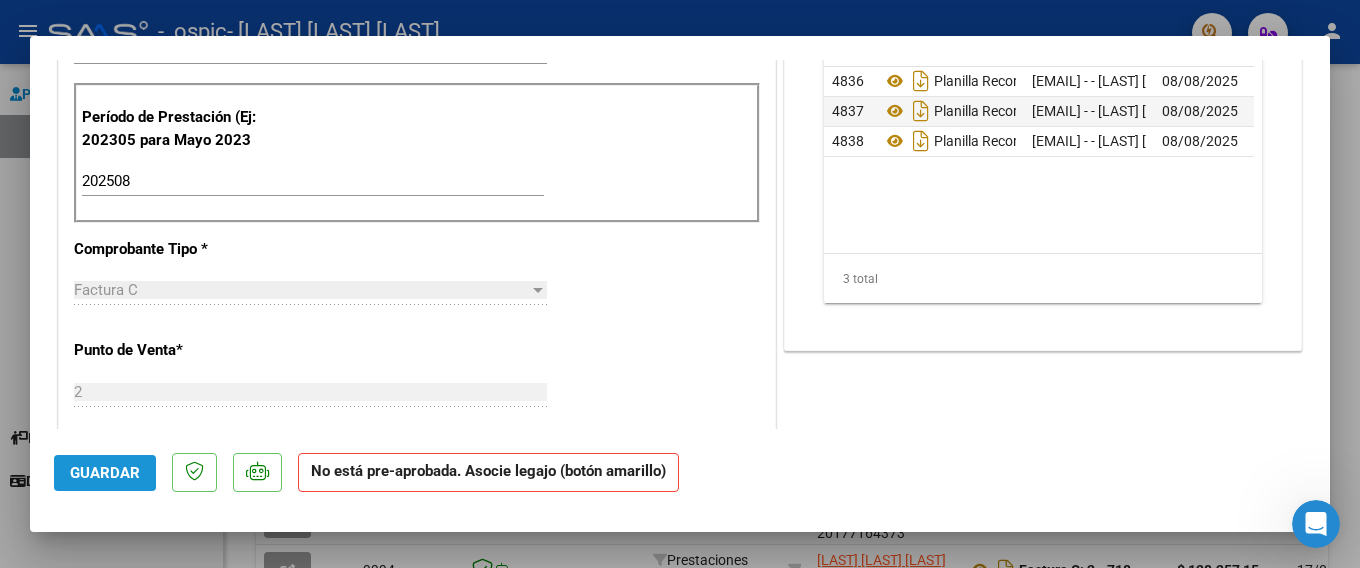 click on "Guardar" 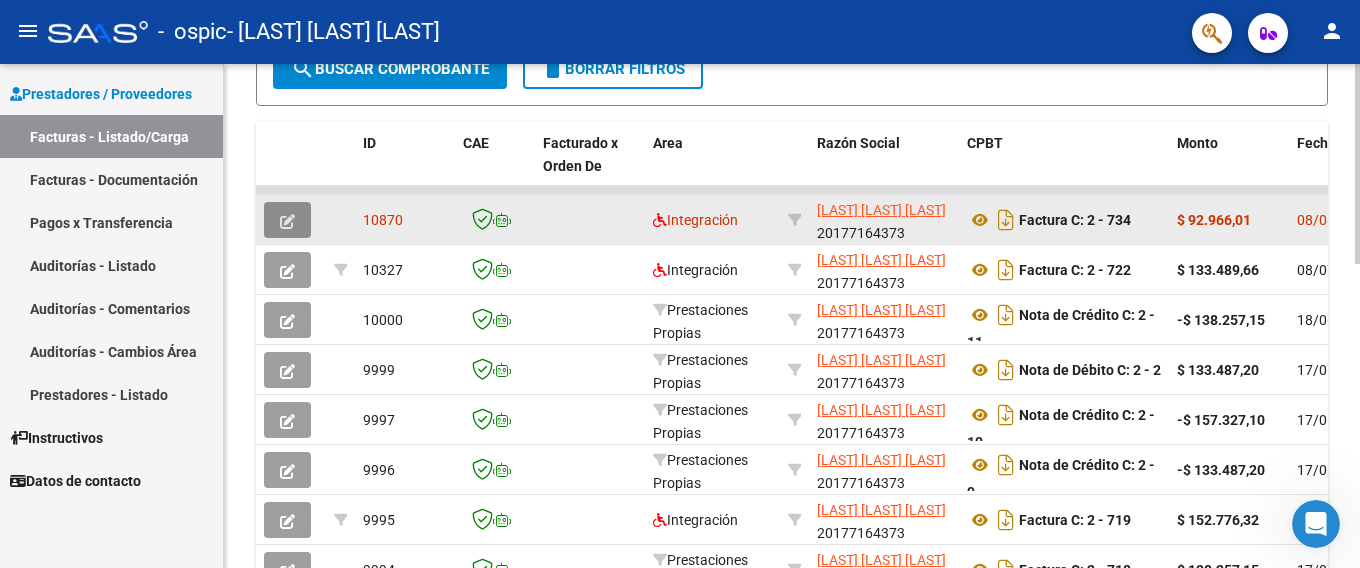click 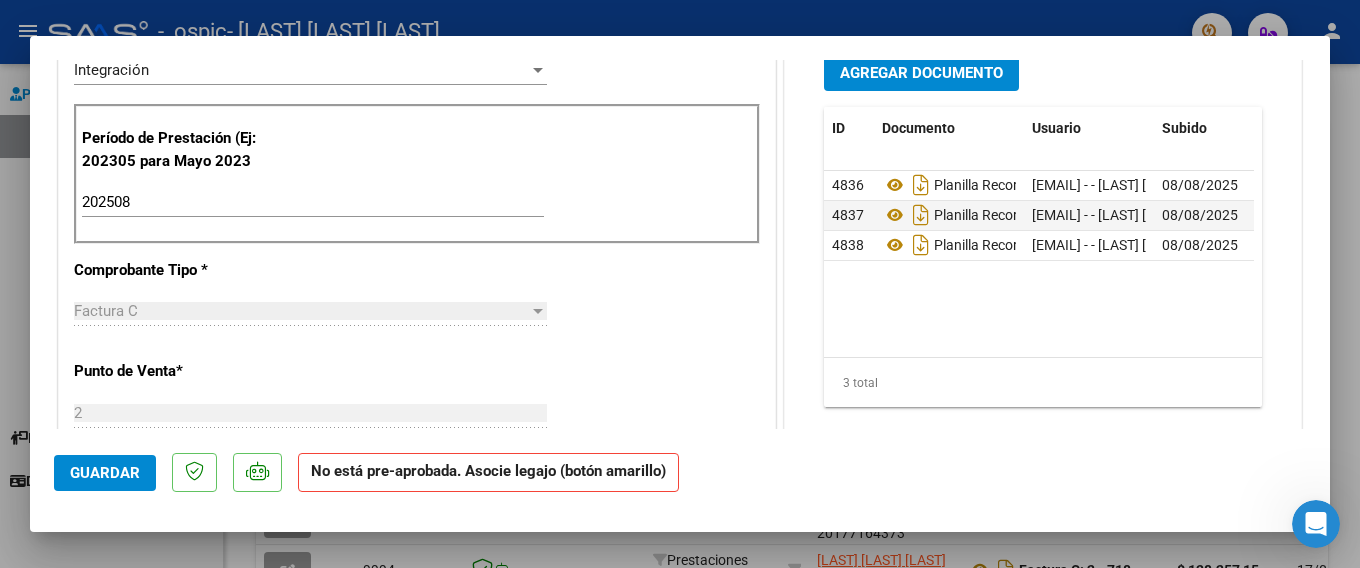 scroll, scrollTop: 500, scrollLeft: 0, axis: vertical 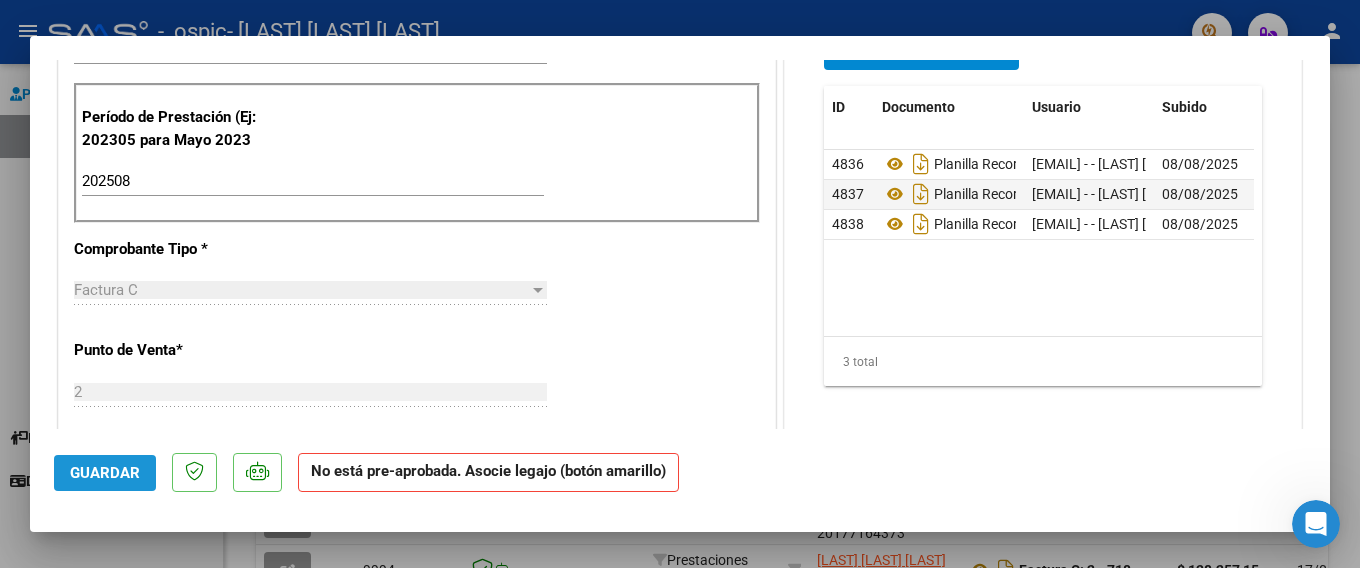 click on "Guardar" 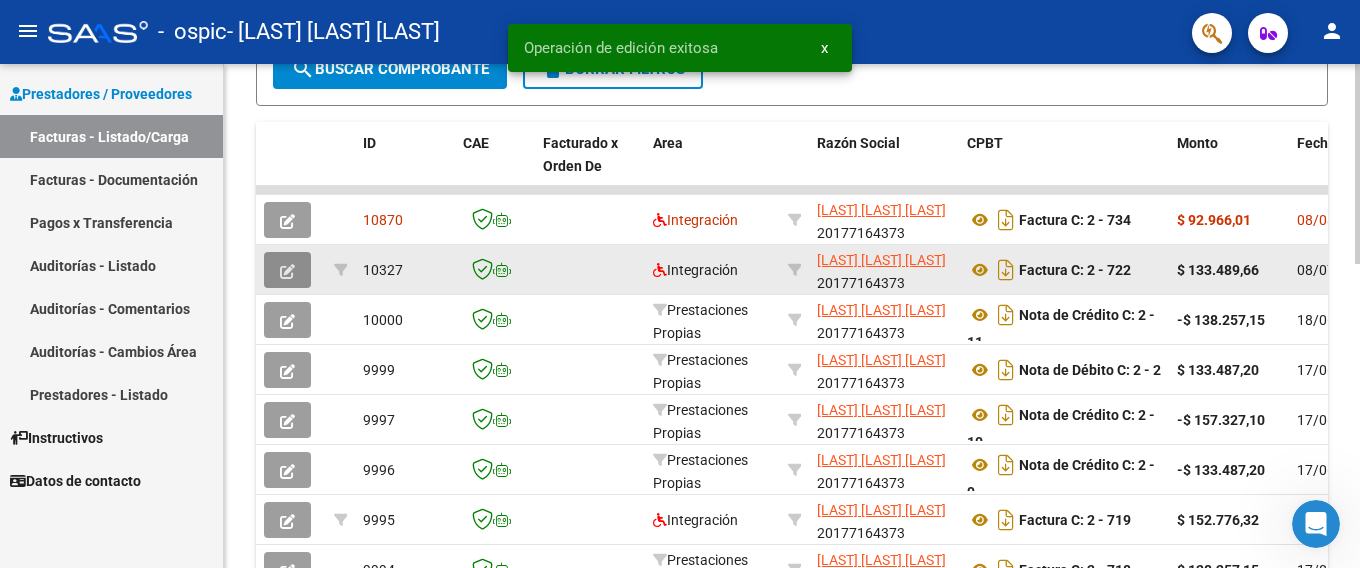 click 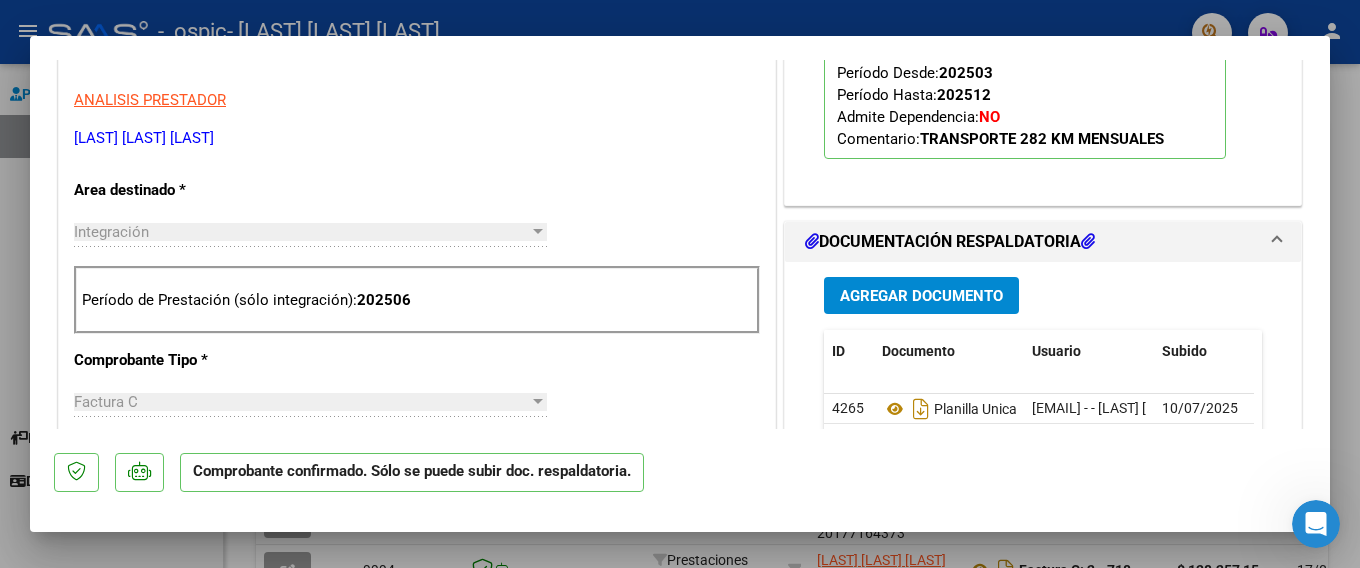 scroll, scrollTop: 700, scrollLeft: 0, axis: vertical 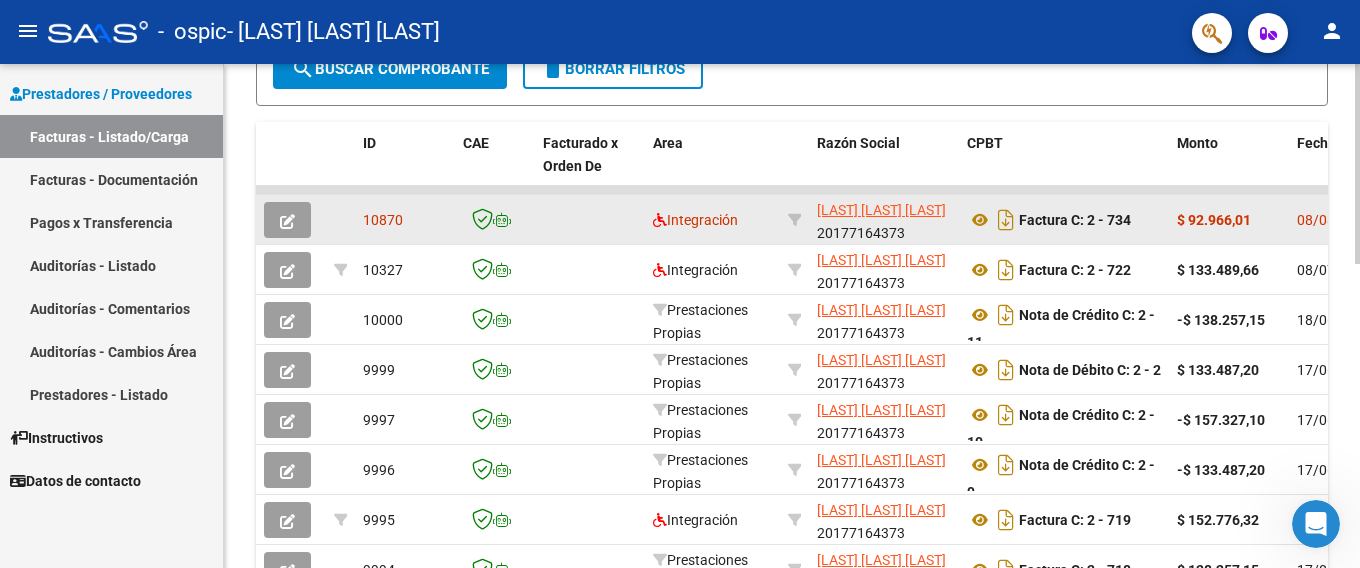 click 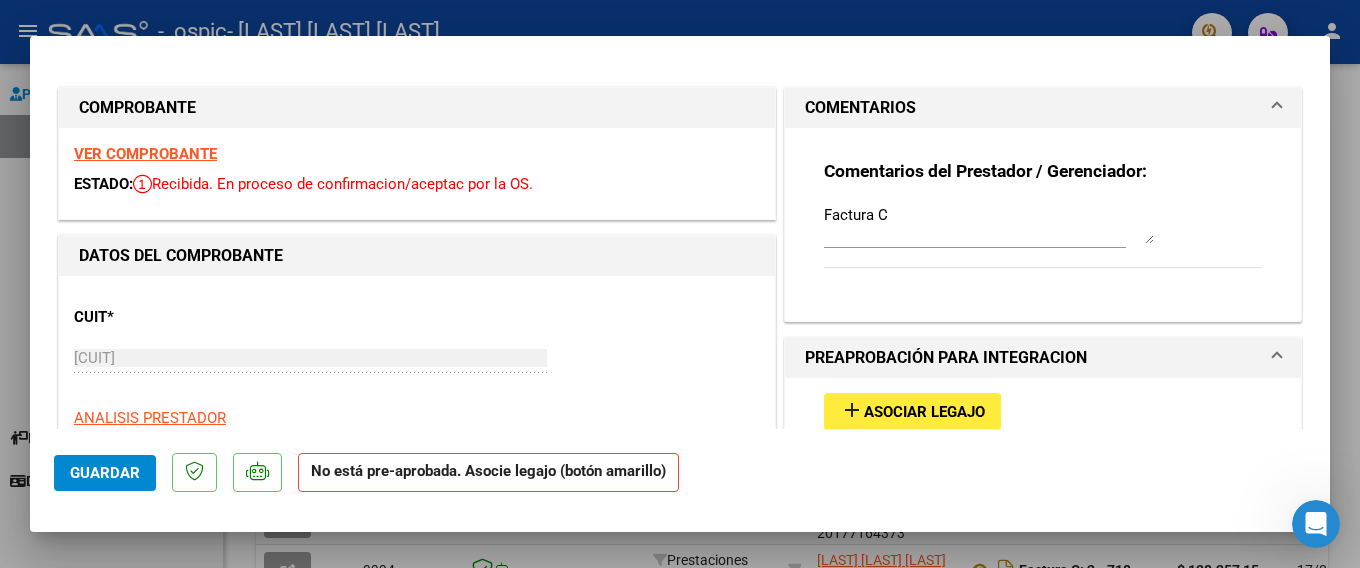 scroll, scrollTop: 300, scrollLeft: 0, axis: vertical 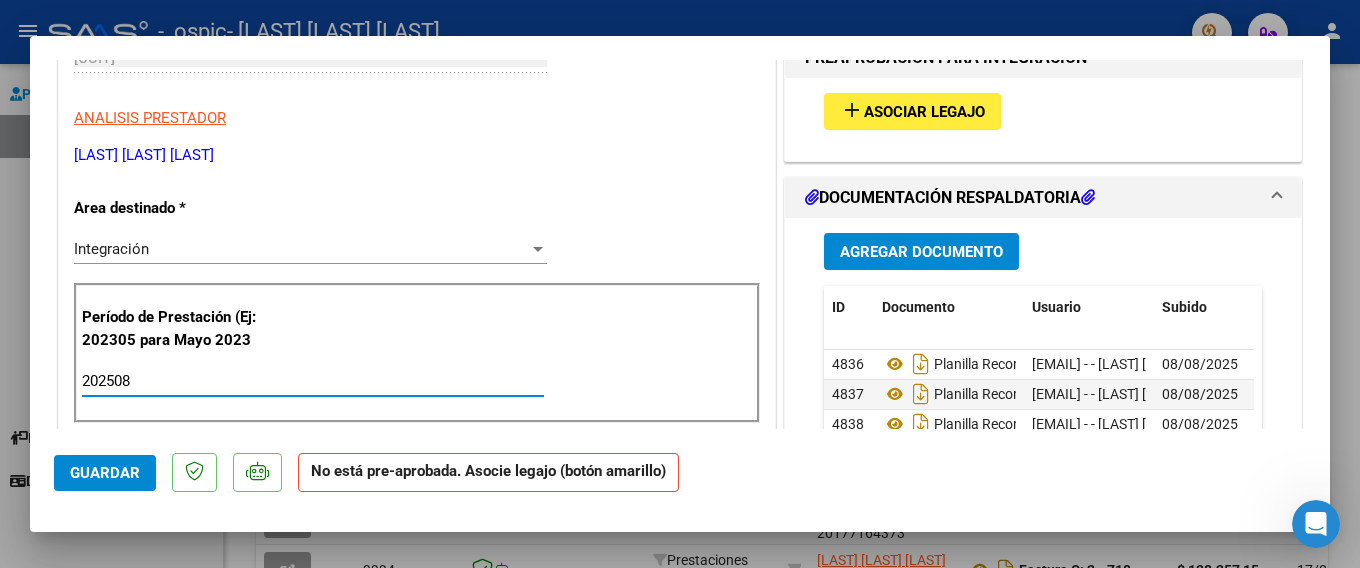 click on "202508" at bounding box center [313, 381] 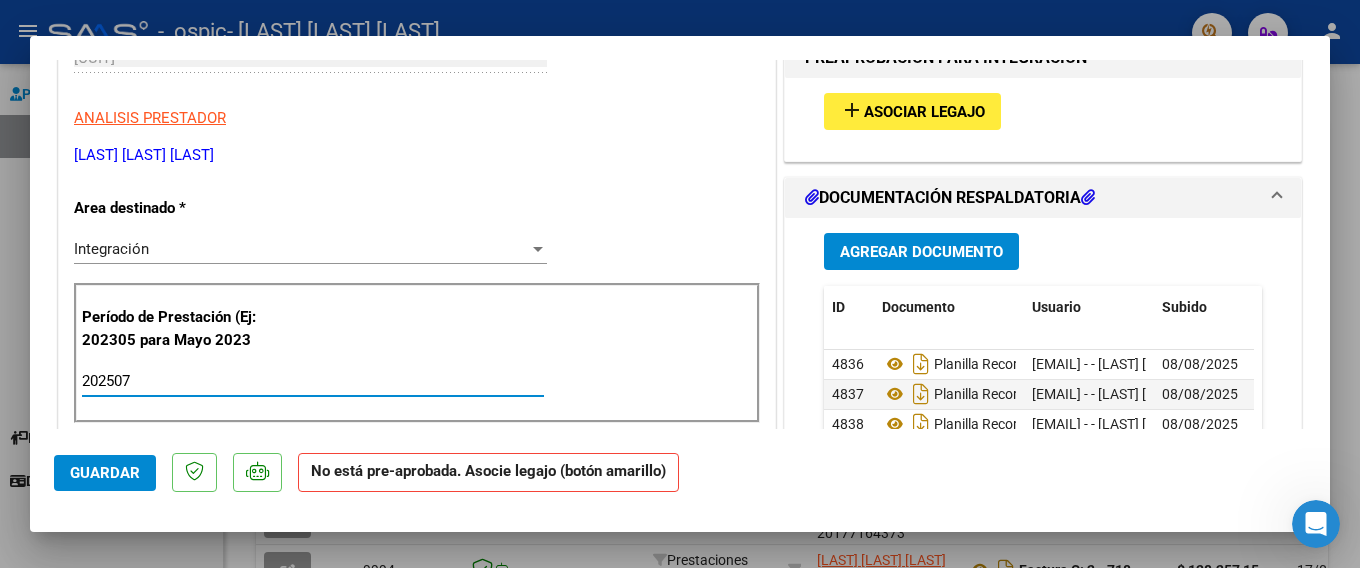 type on "202507" 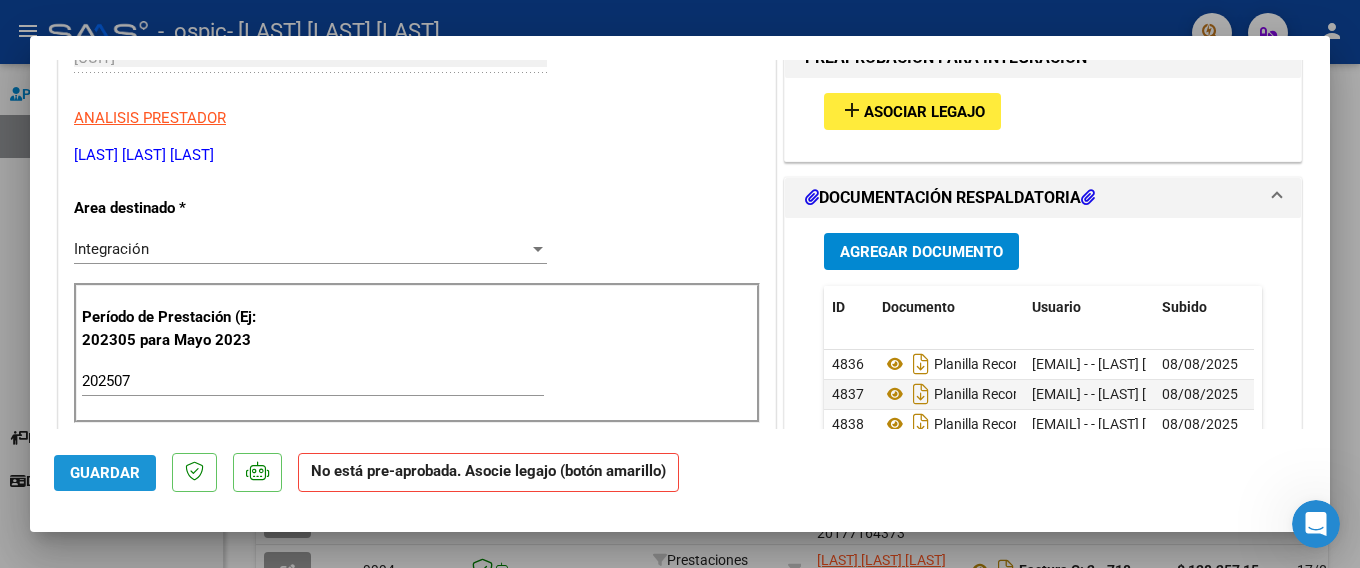 click on "Guardar" 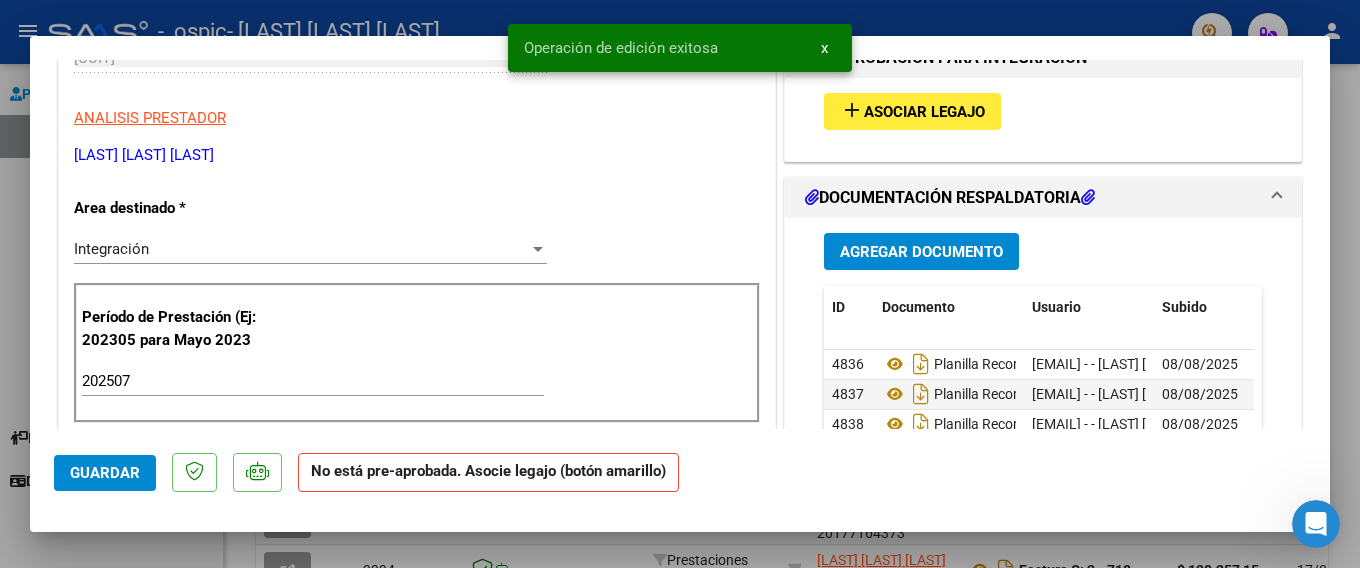 type 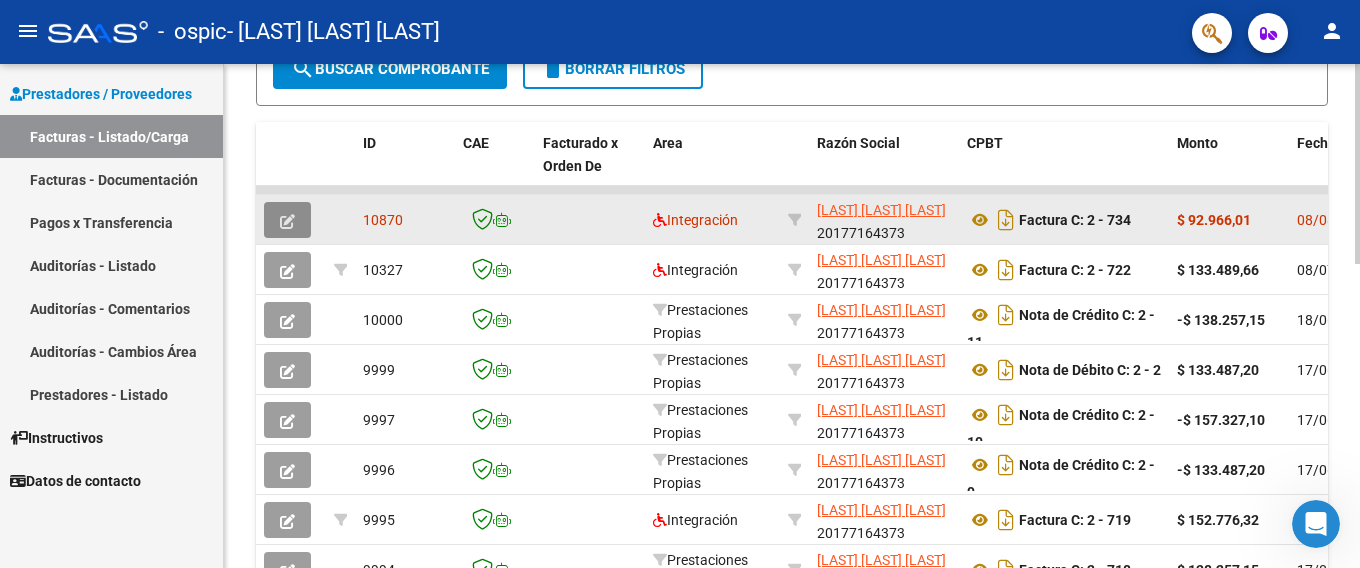 click 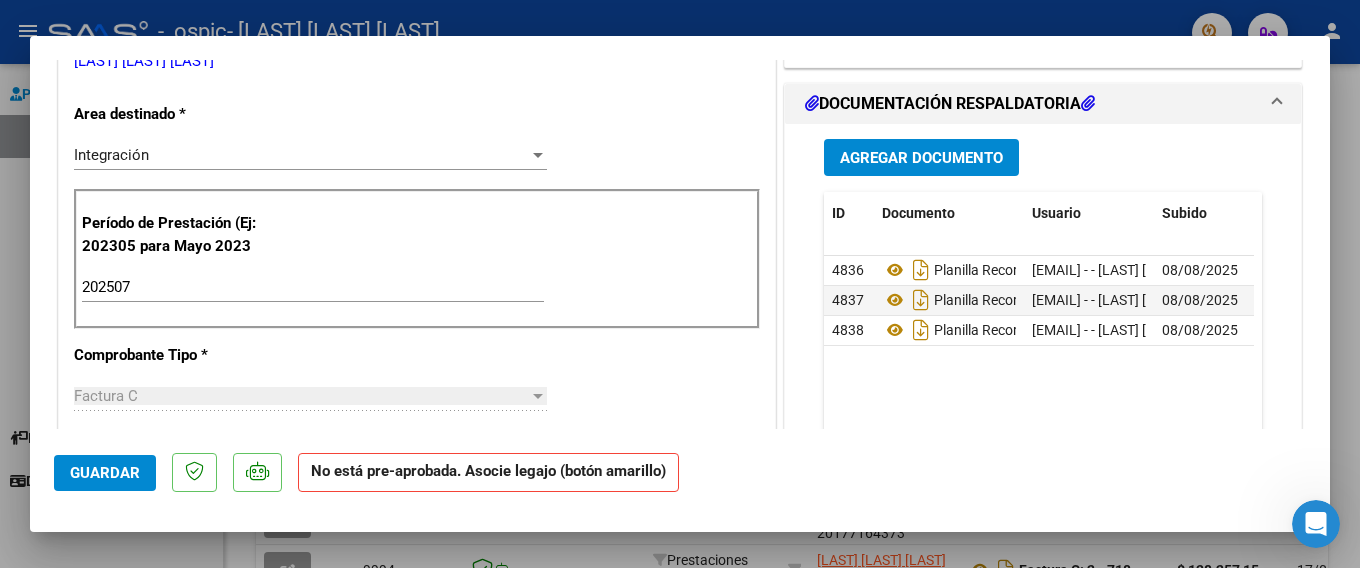 scroll, scrollTop: 400, scrollLeft: 0, axis: vertical 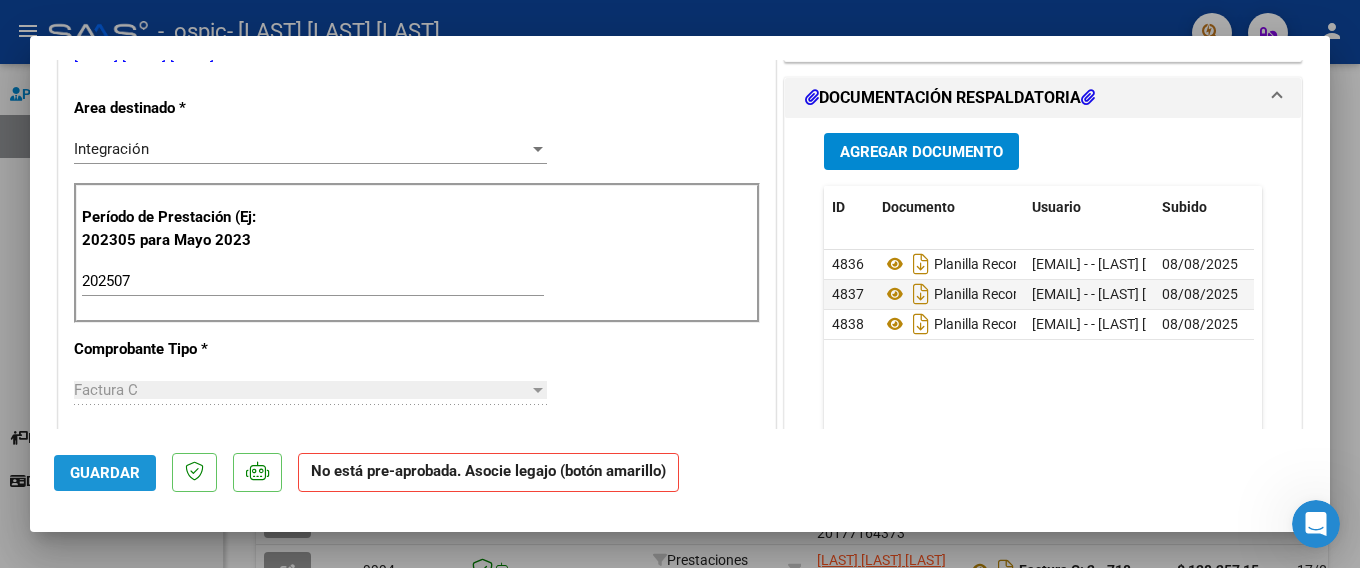 click on "Guardar" 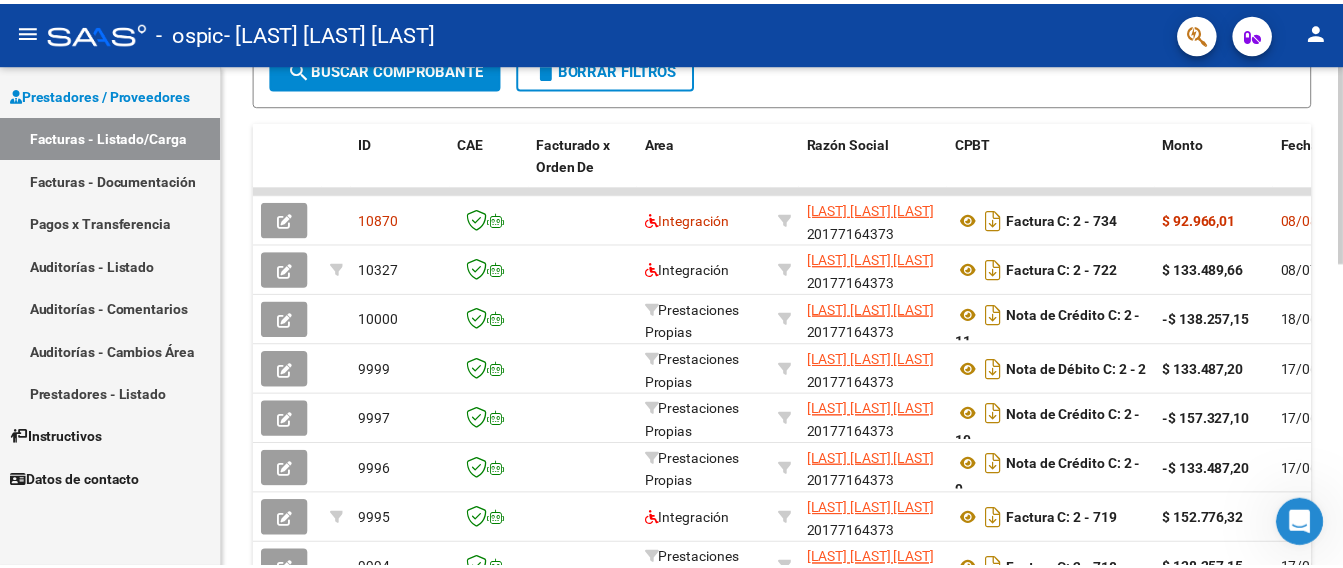 scroll, scrollTop: 0, scrollLeft: 0, axis: both 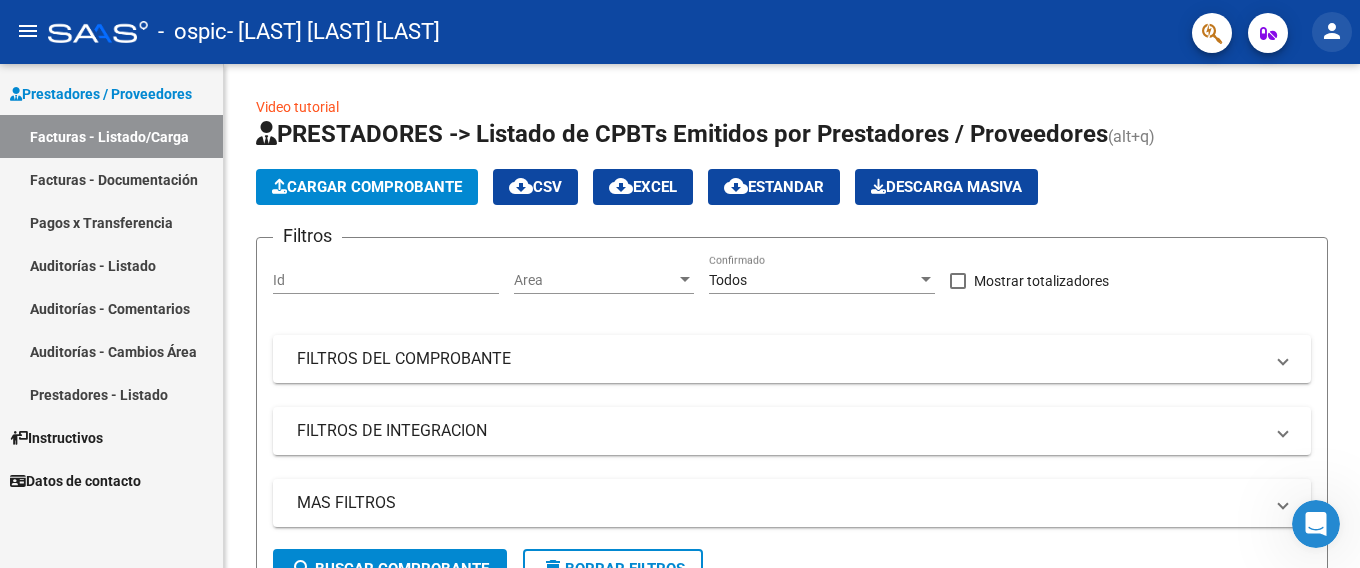 click on "person" 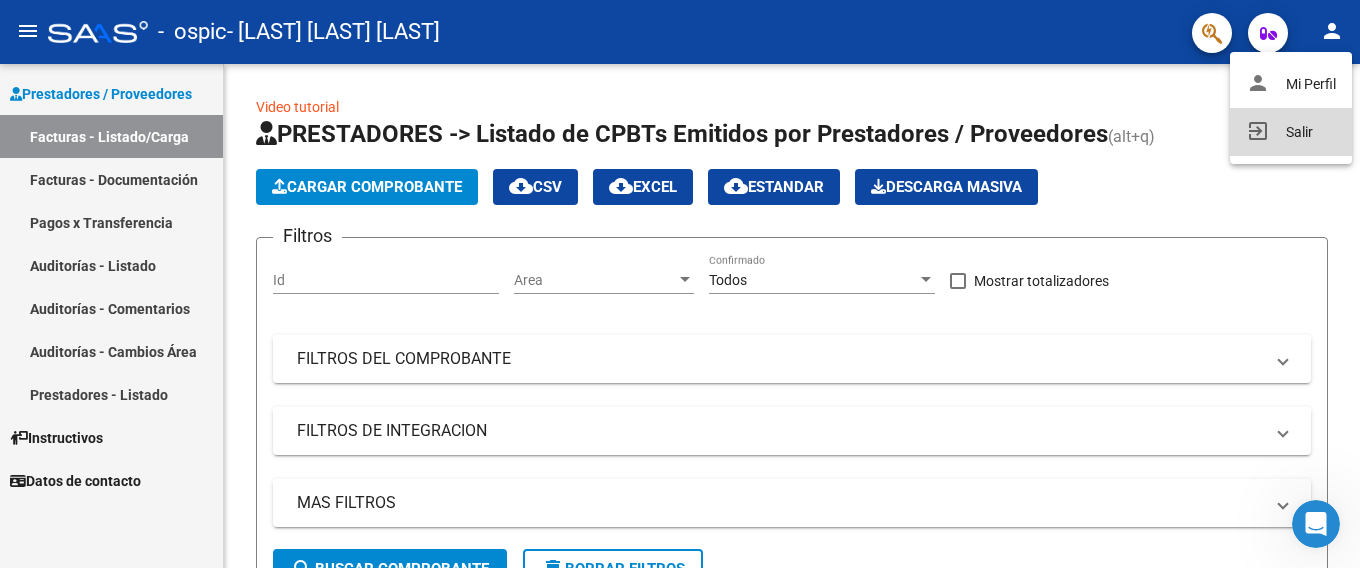 click on "exit_to_app  Salir" at bounding box center [1291, 132] 